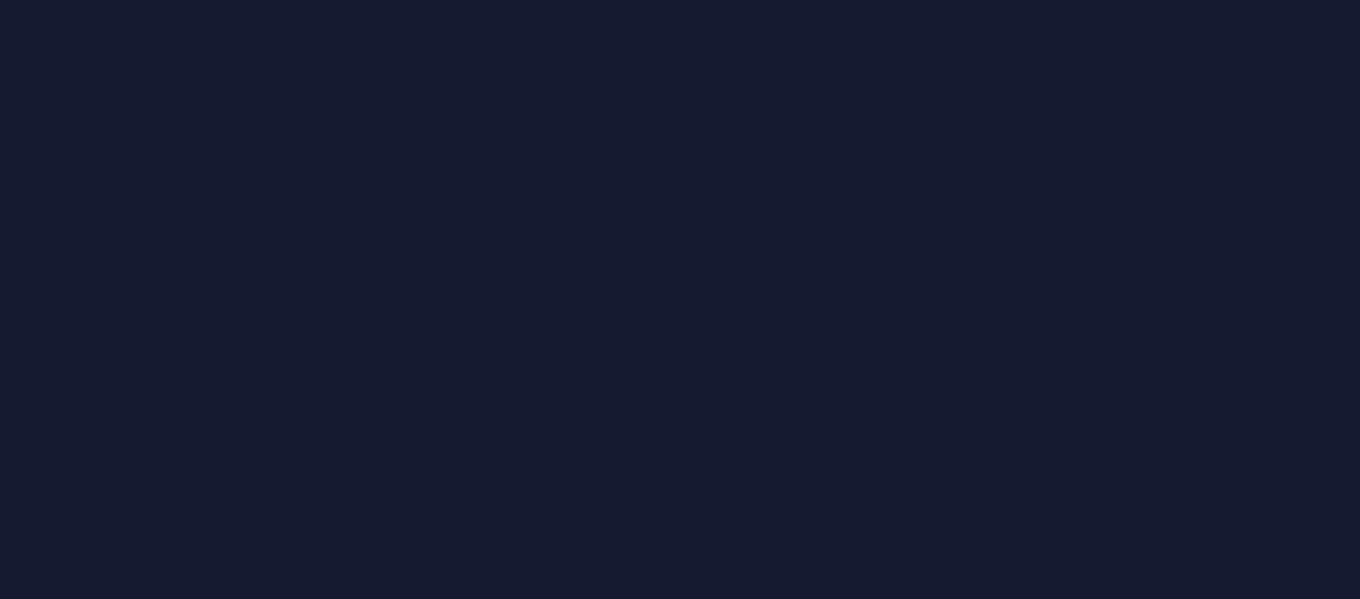 scroll, scrollTop: 0, scrollLeft: 0, axis: both 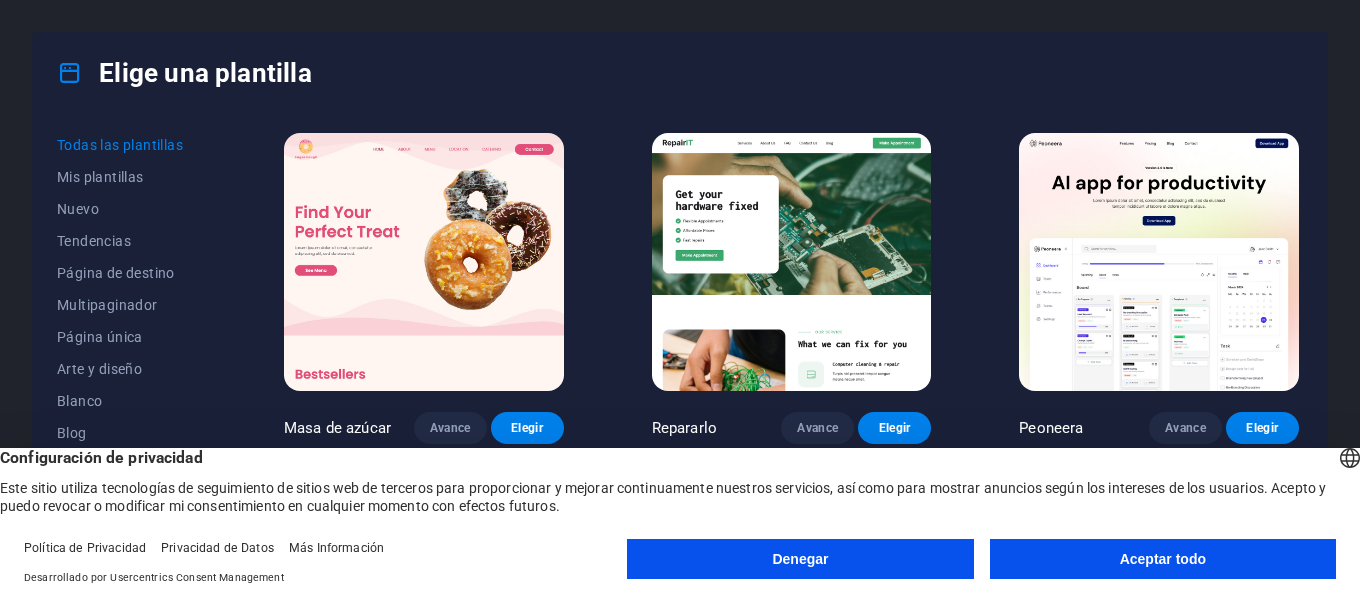 click on "Aceptar todo" at bounding box center [1163, 559] 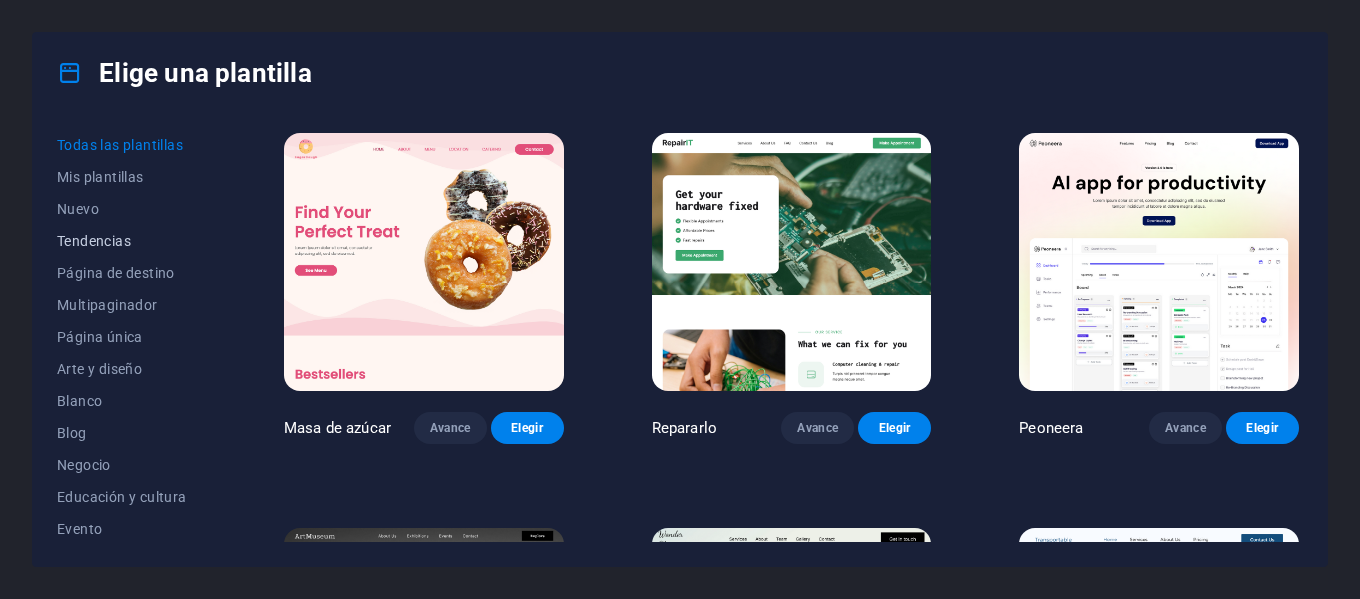 click on "Tendencias" at bounding box center (94, 241) 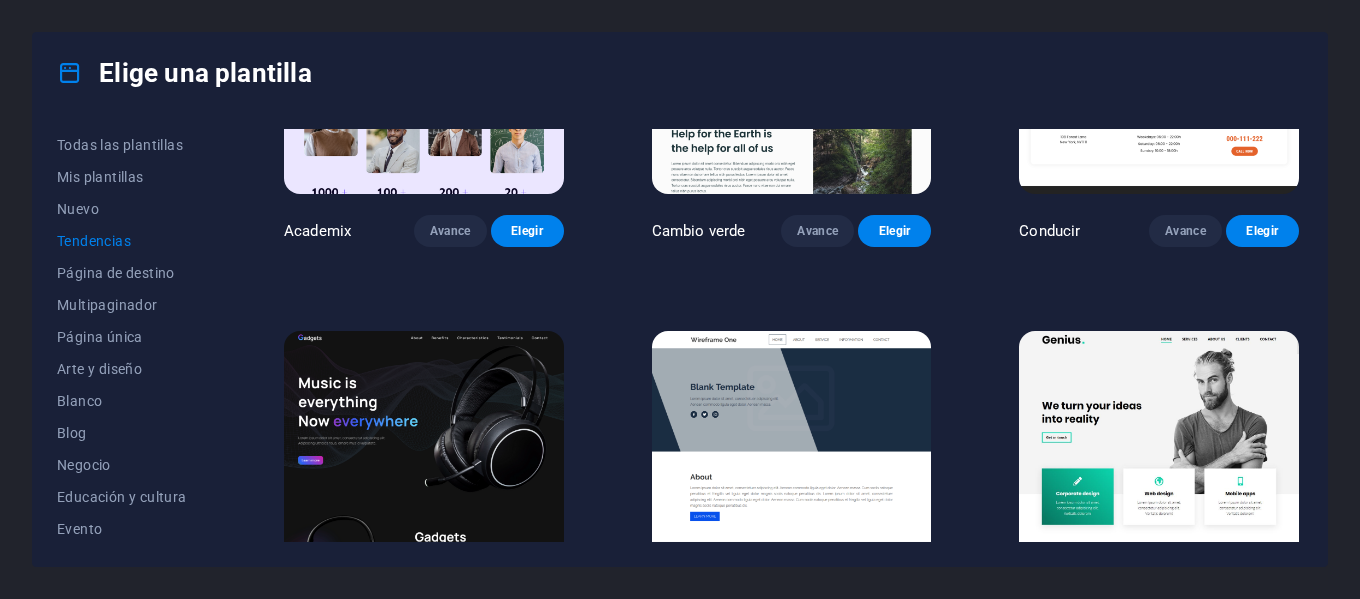 scroll, scrollTop: 1100, scrollLeft: 0, axis: vertical 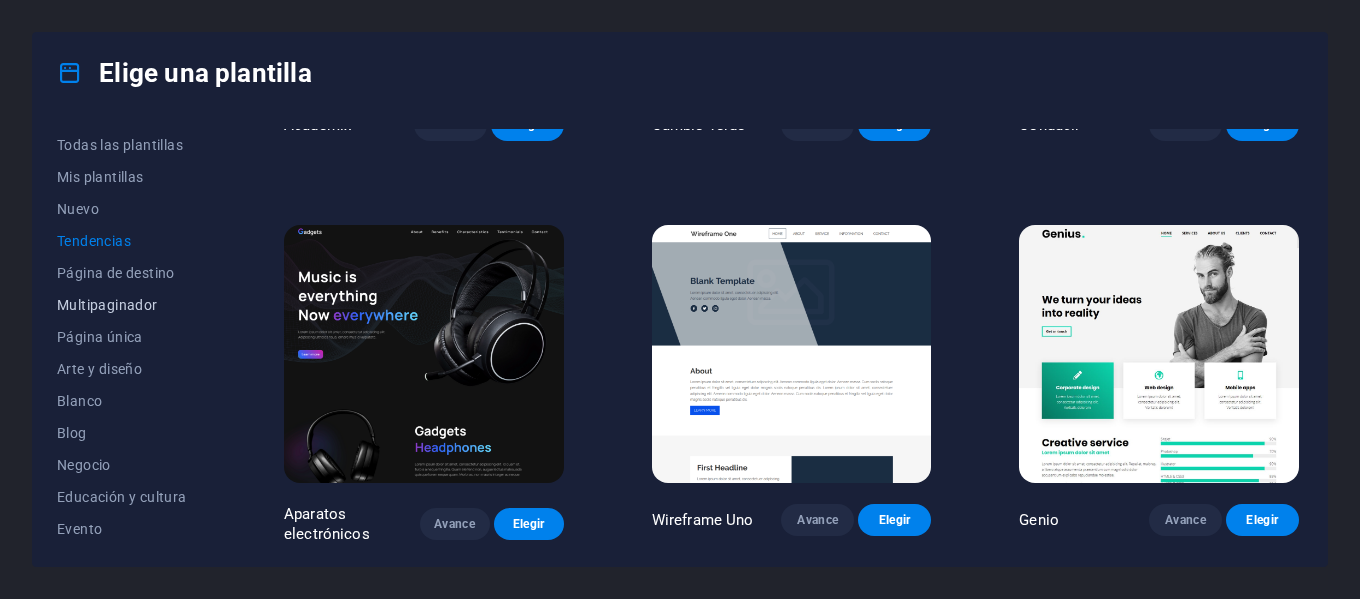click on "Multipaginador" at bounding box center [126, 305] 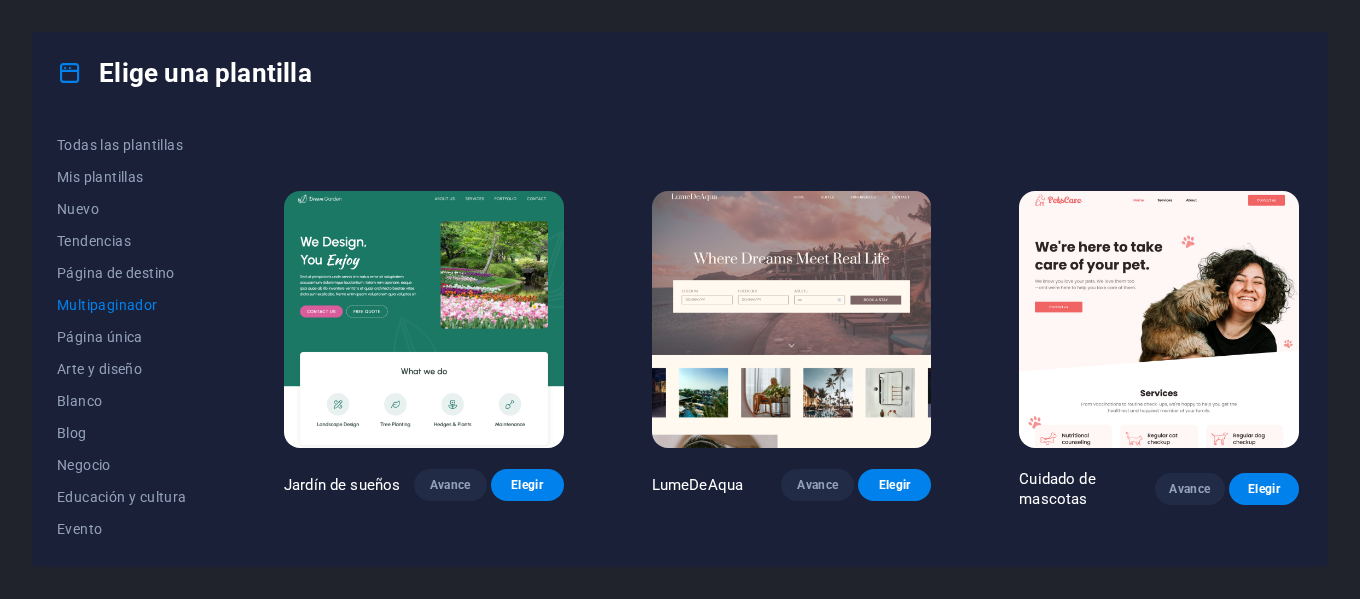 scroll, scrollTop: 1500, scrollLeft: 0, axis: vertical 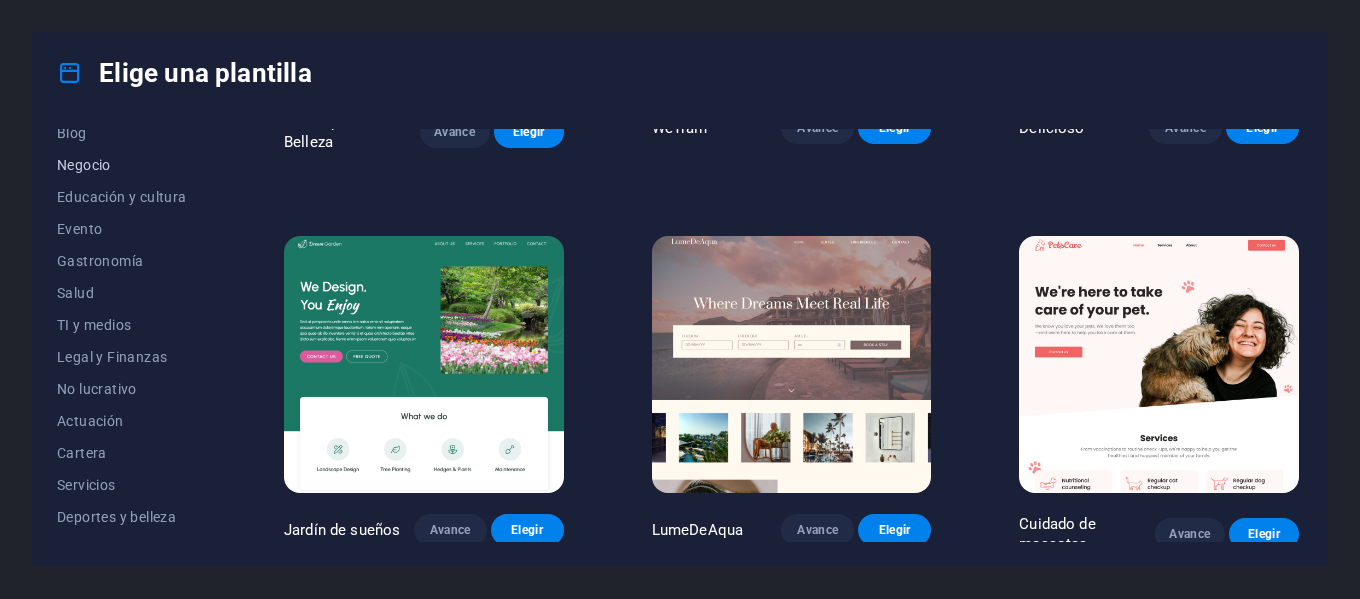 click on "Negocio" at bounding box center [84, 165] 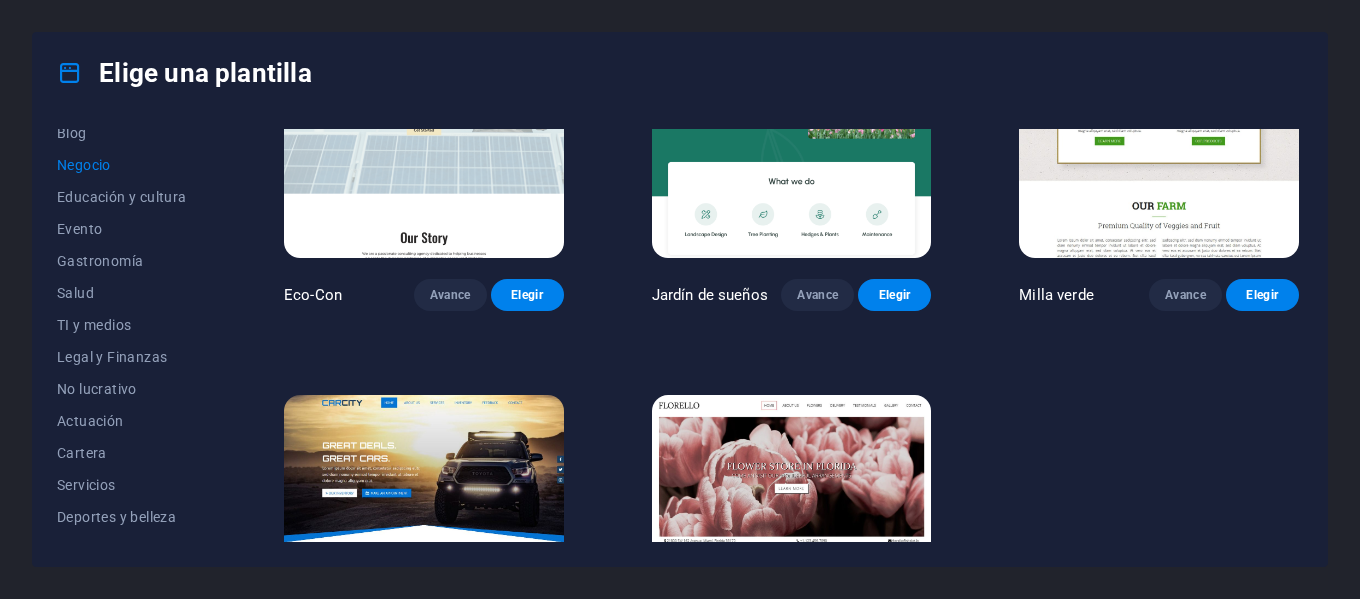 scroll, scrollTop: 0, scrollLeft: 0, axis: both 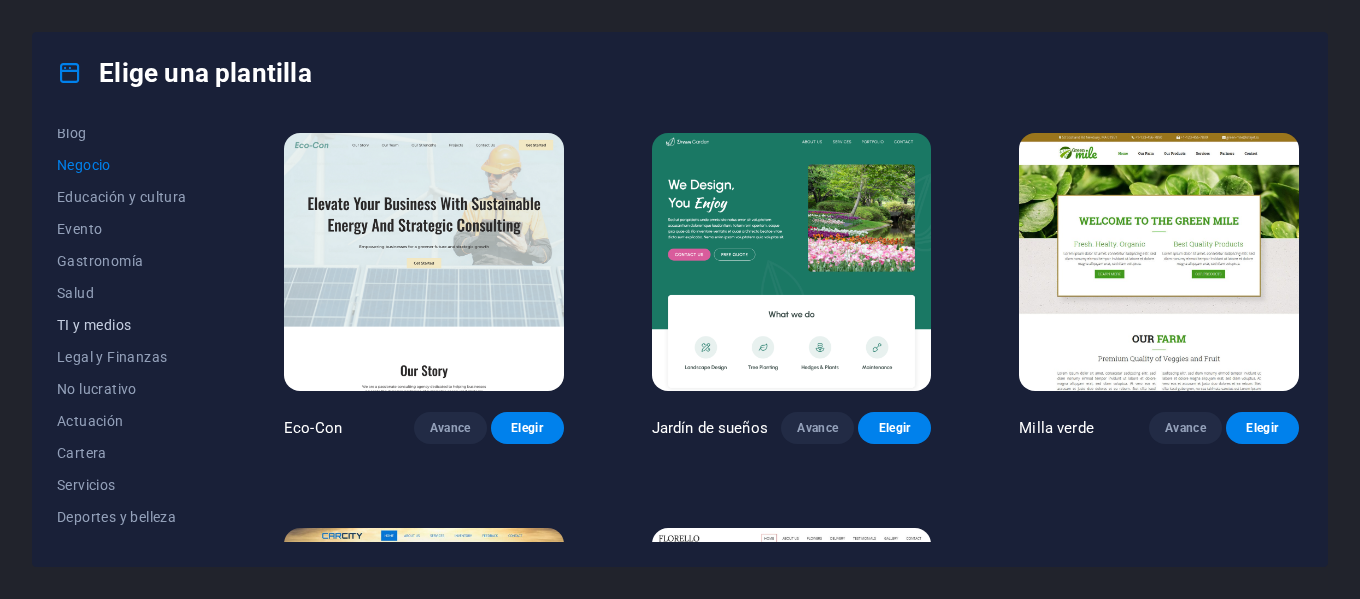 click on "TI y medios" at bounding box center [126, 325] 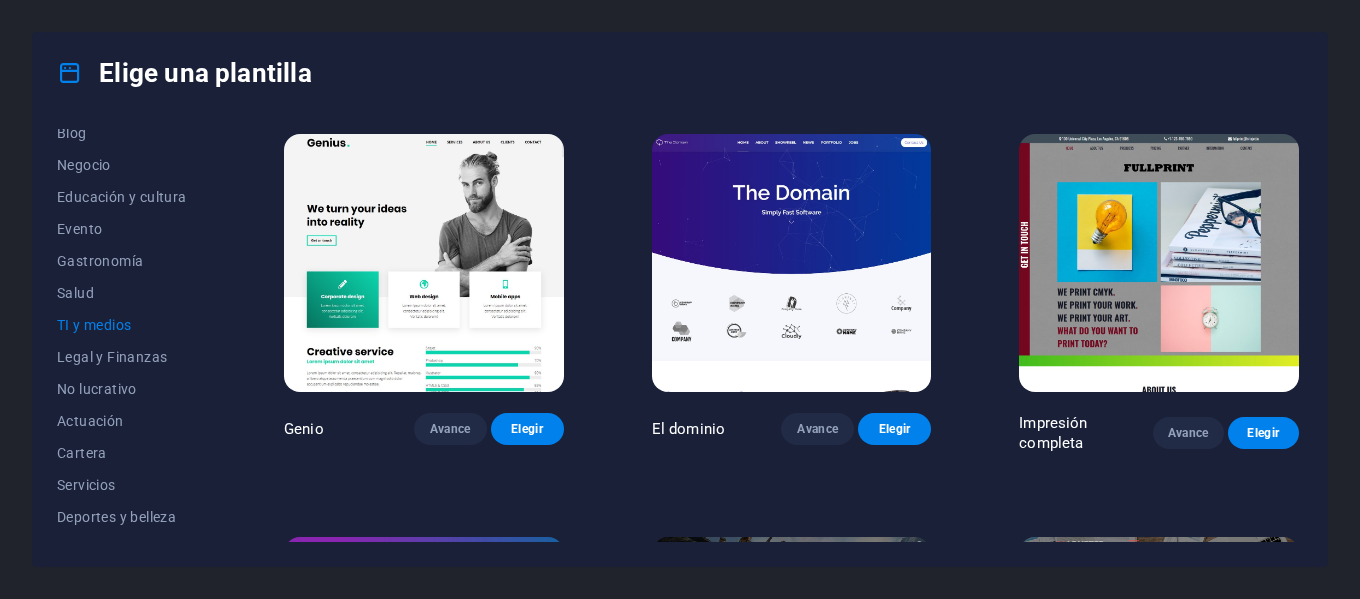 scroll, scrollTop: 800, scrollLeft: 0, axis: vertical 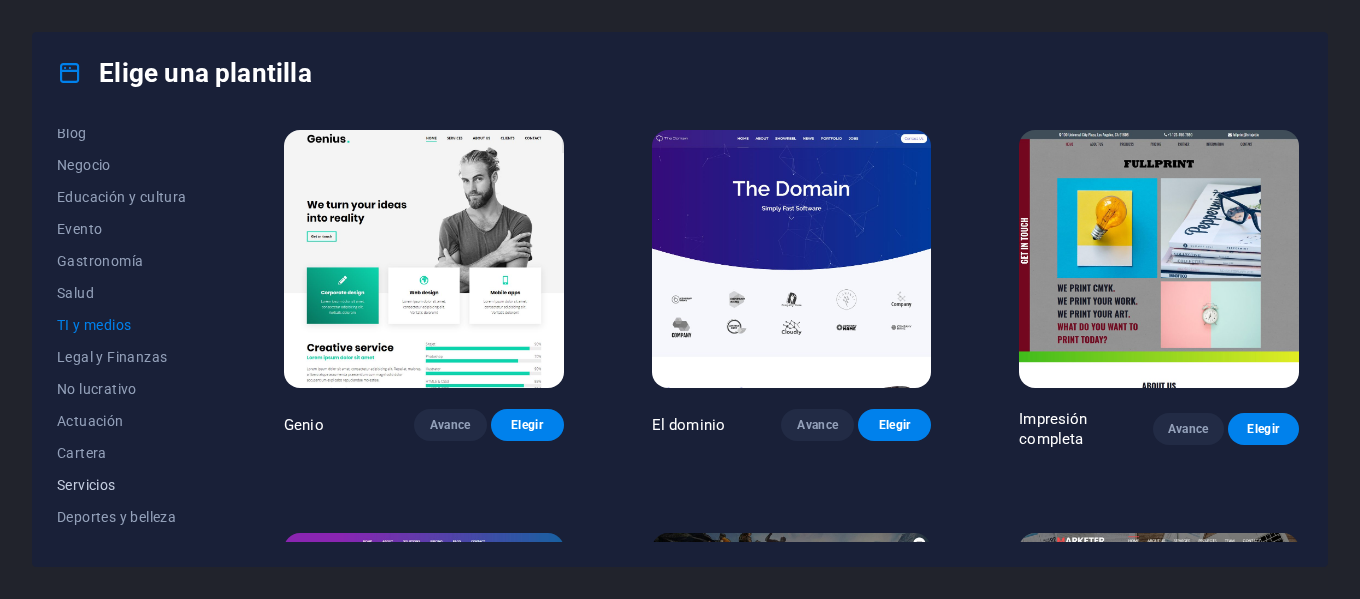 click on "Servicios" at bounding box center [126, 485] 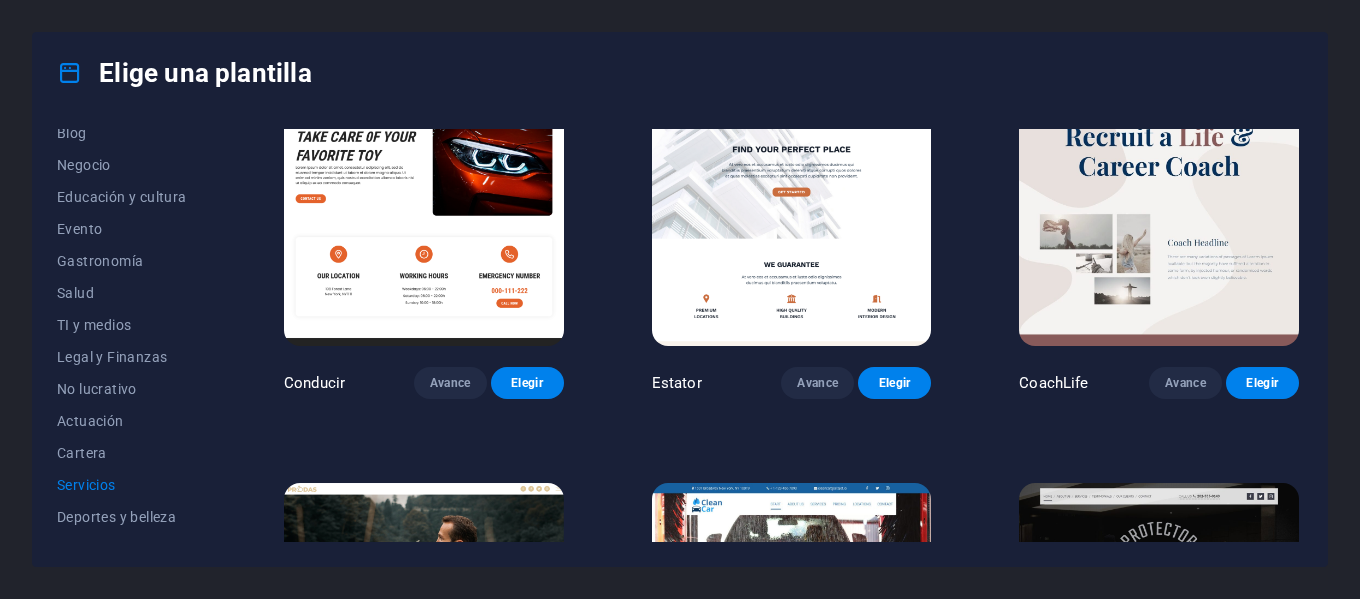 scroll, scrollTop: 800, scrollLeft: 0, axis: vertical 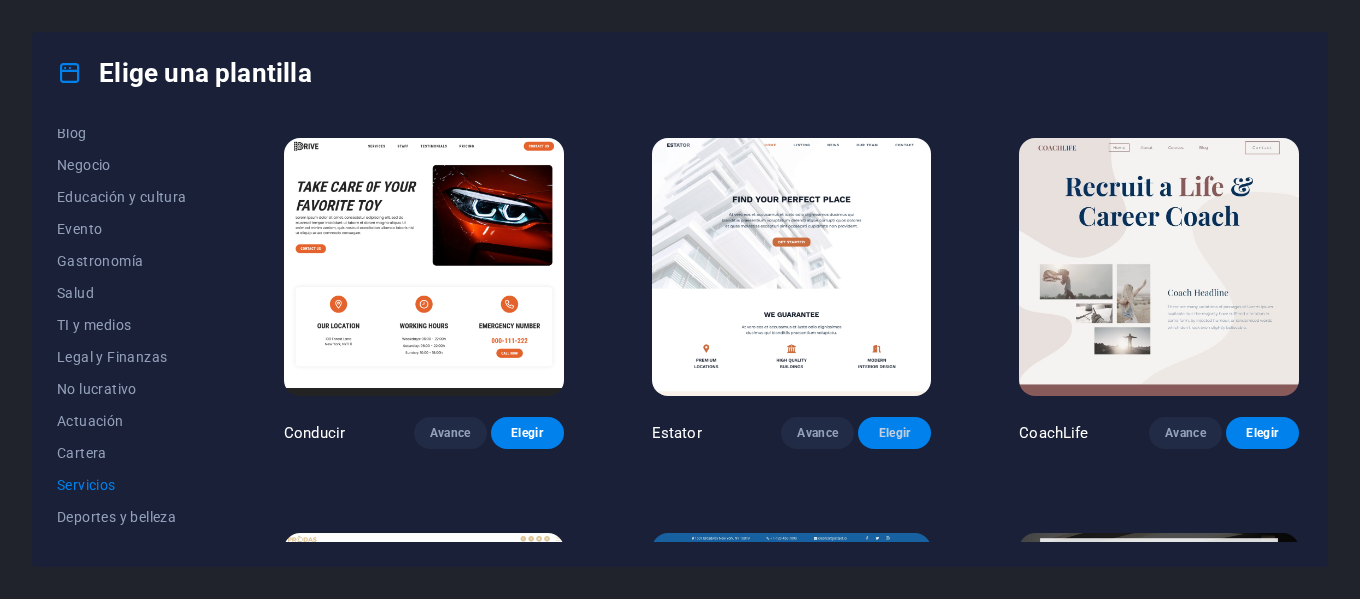 click on "Elegir" at bounding box center [894, 433] 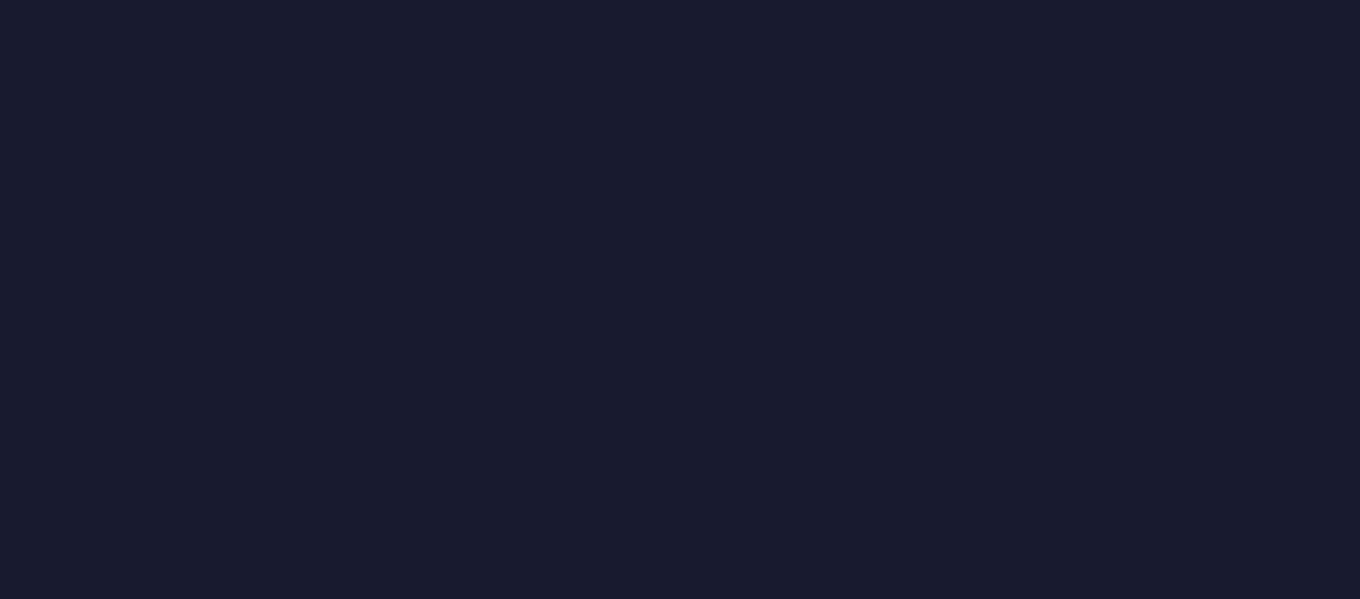 scroll, scrollTop: 0, scrollLeft: 0, axis: both 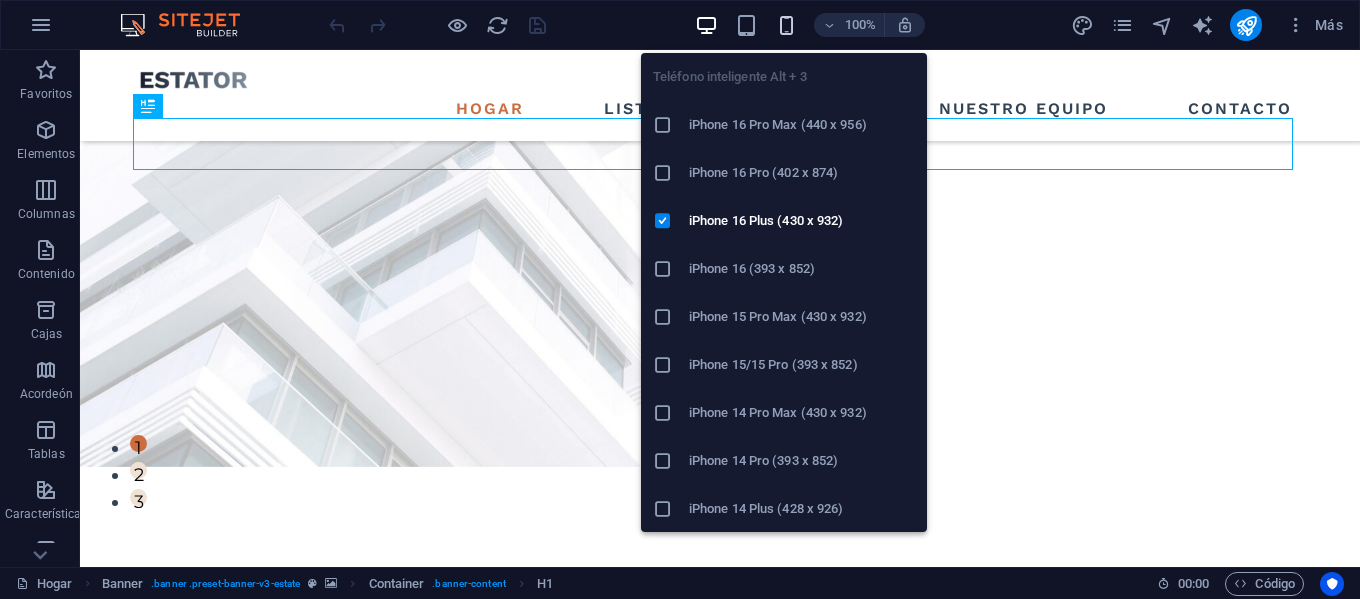 click at bounding box center [786, 25] 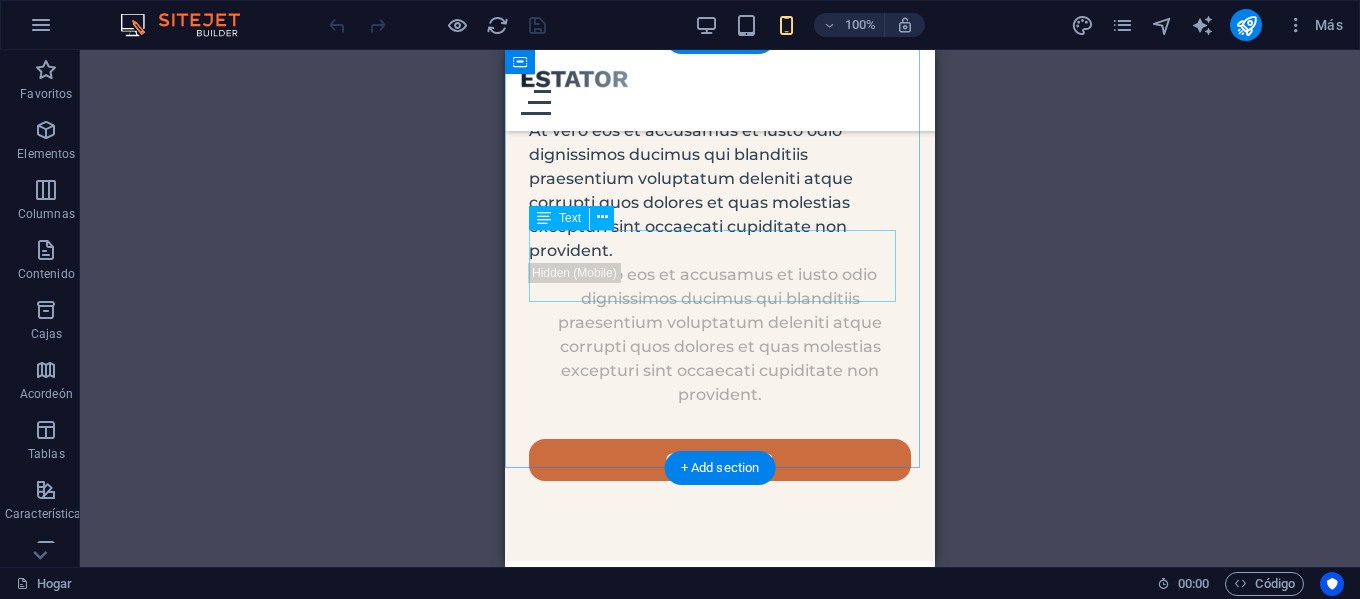 scroll, scrollTop: 2200, scrollLeft: 0, axis: vertical 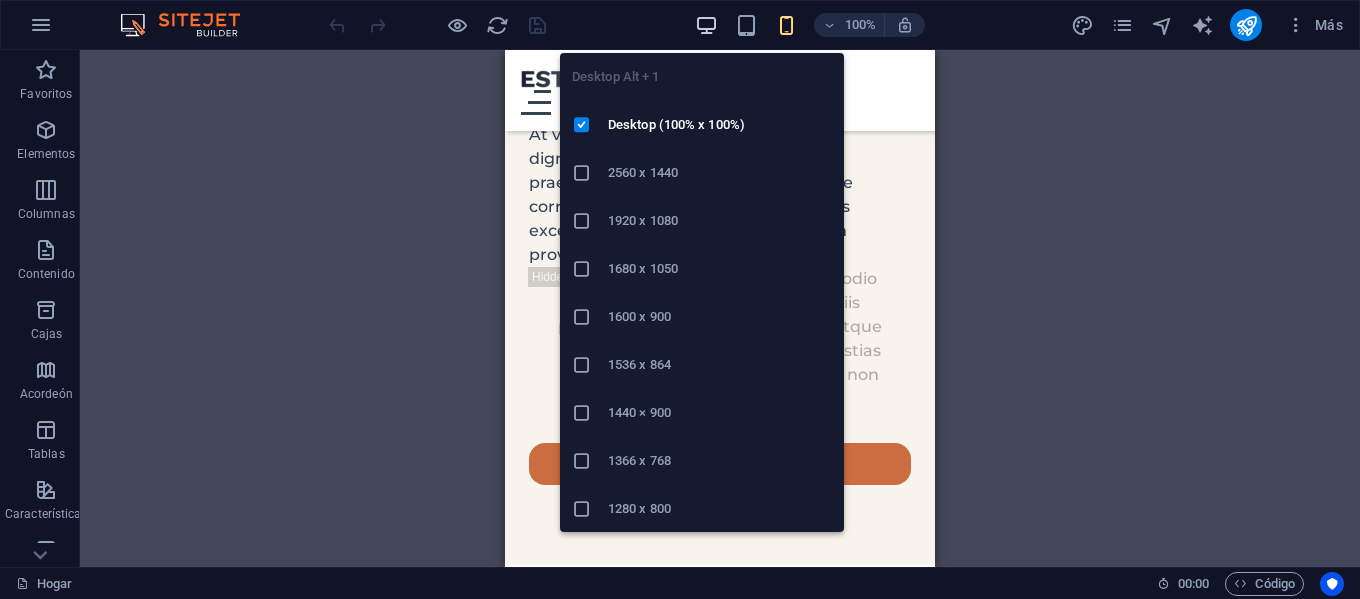 click at bounding box center (706, 25) 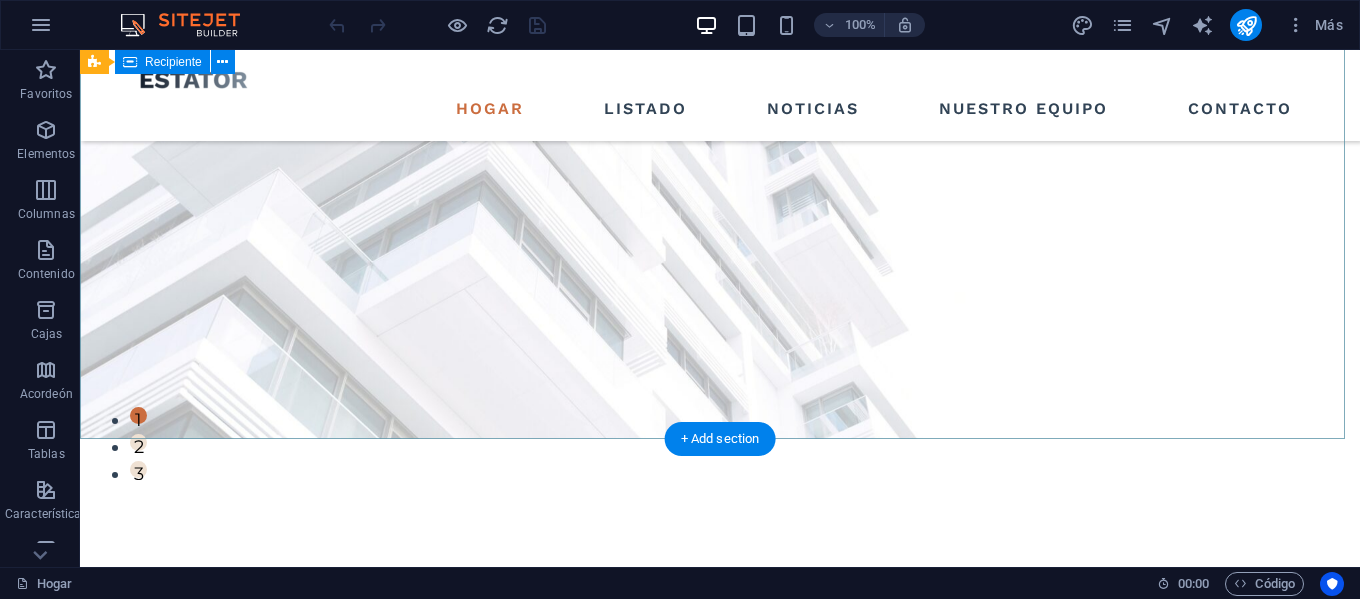 scroll, scrollTop: 100, scrollLeft: 0, axis: vertical 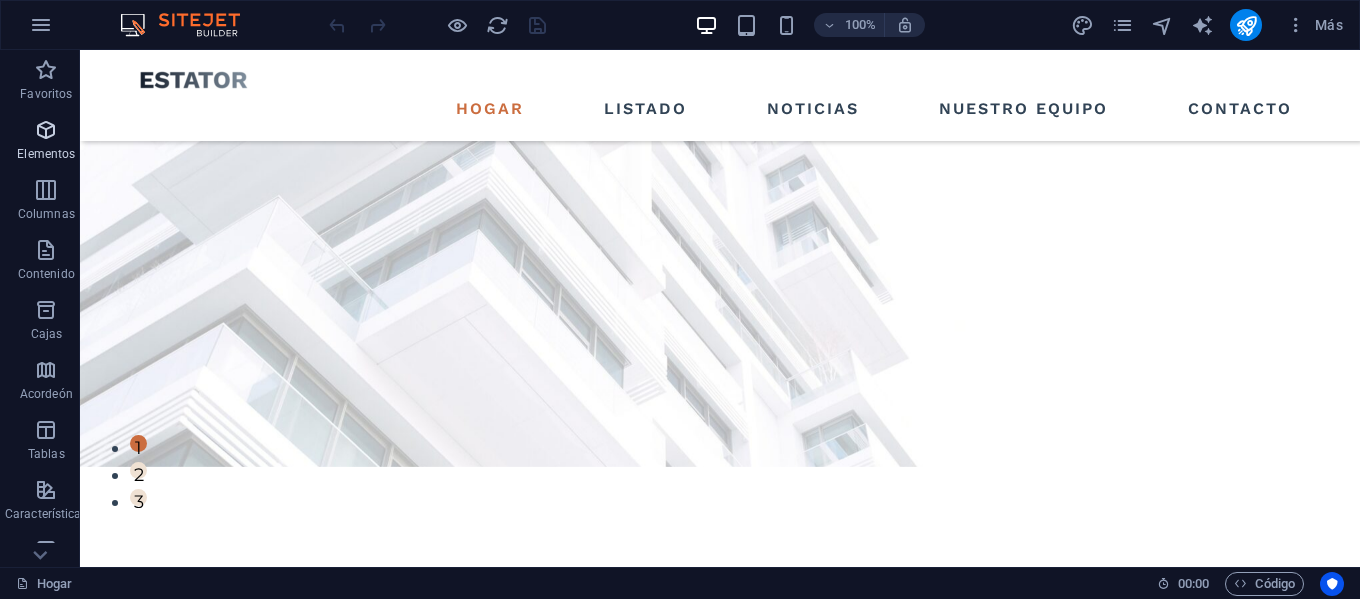 click on "Elementos" at bounding box center [46, 154] 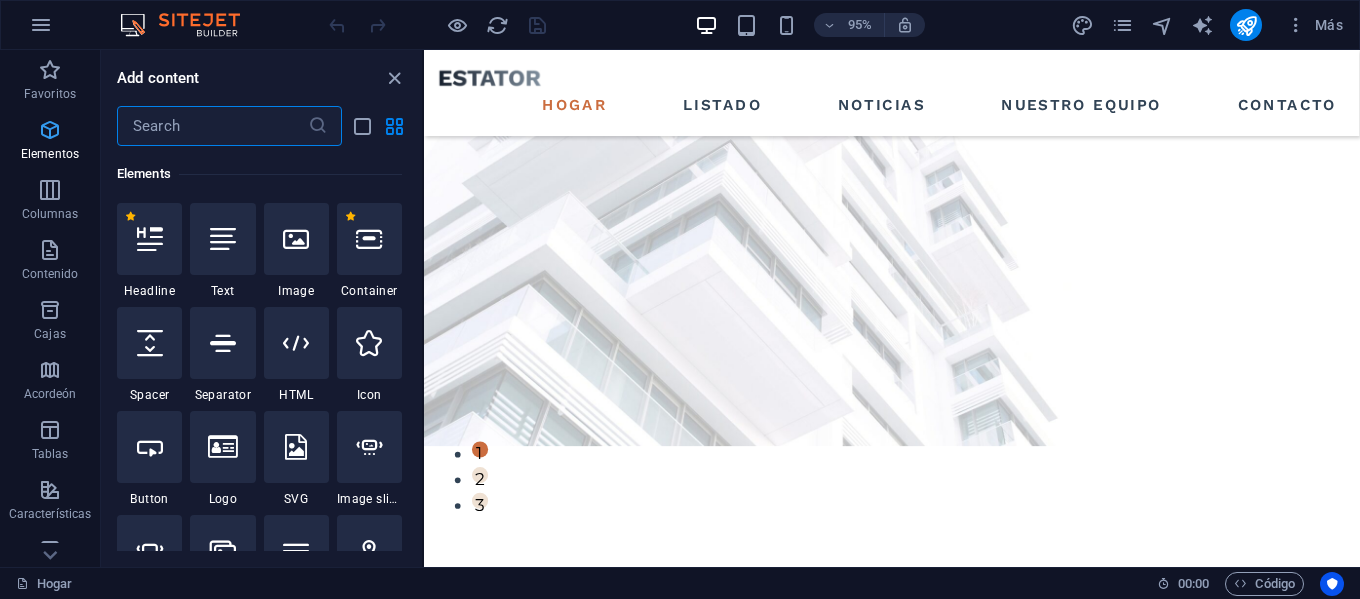 scroll, scrollTop: 377, scrollLeft: 0, axis: vertical 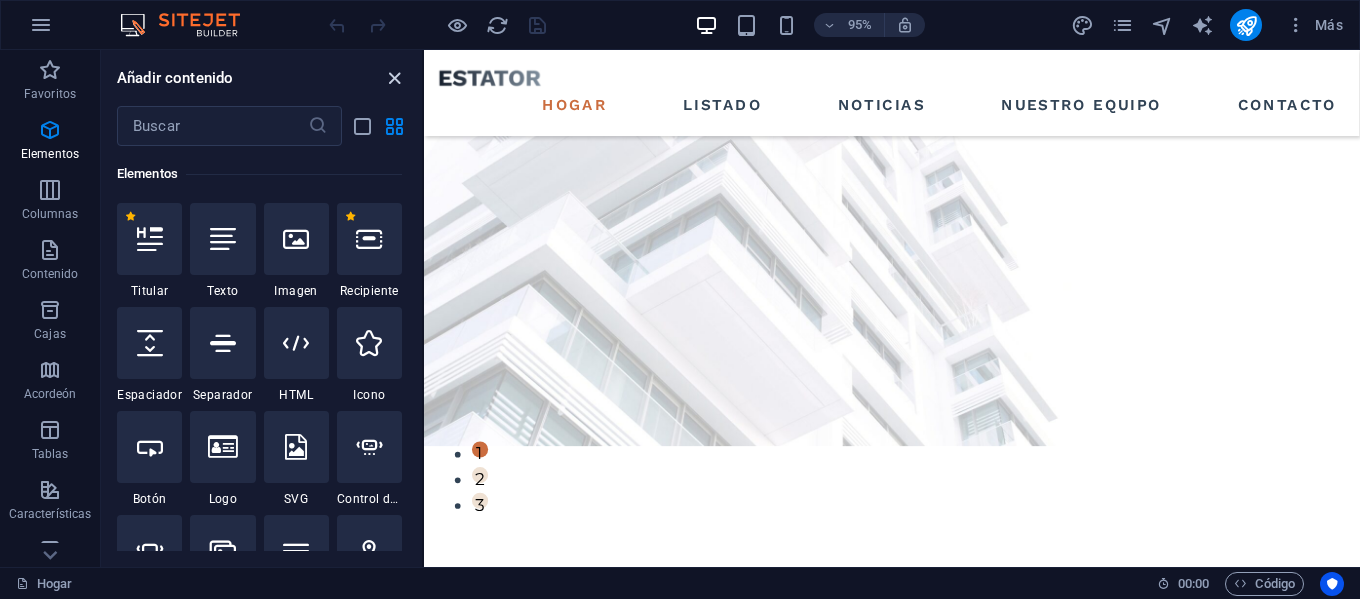 click at bounding box center [394, 78] 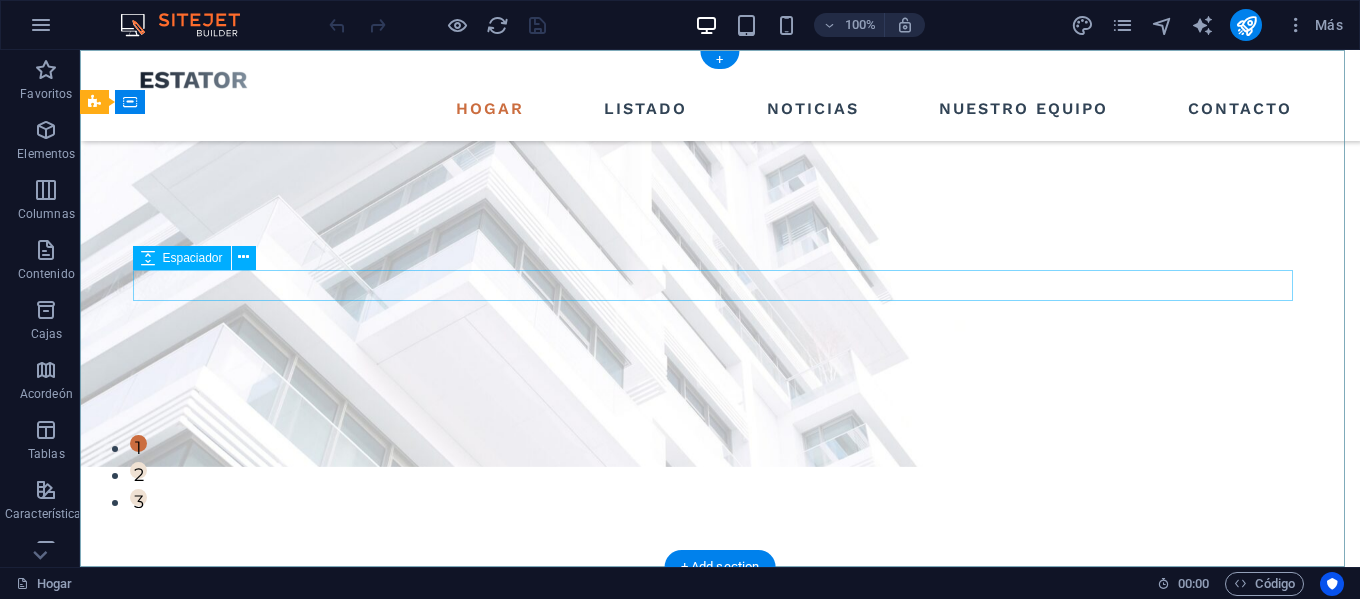 scroll, scrollTop: 0, scrollLeft: 0, axis: both 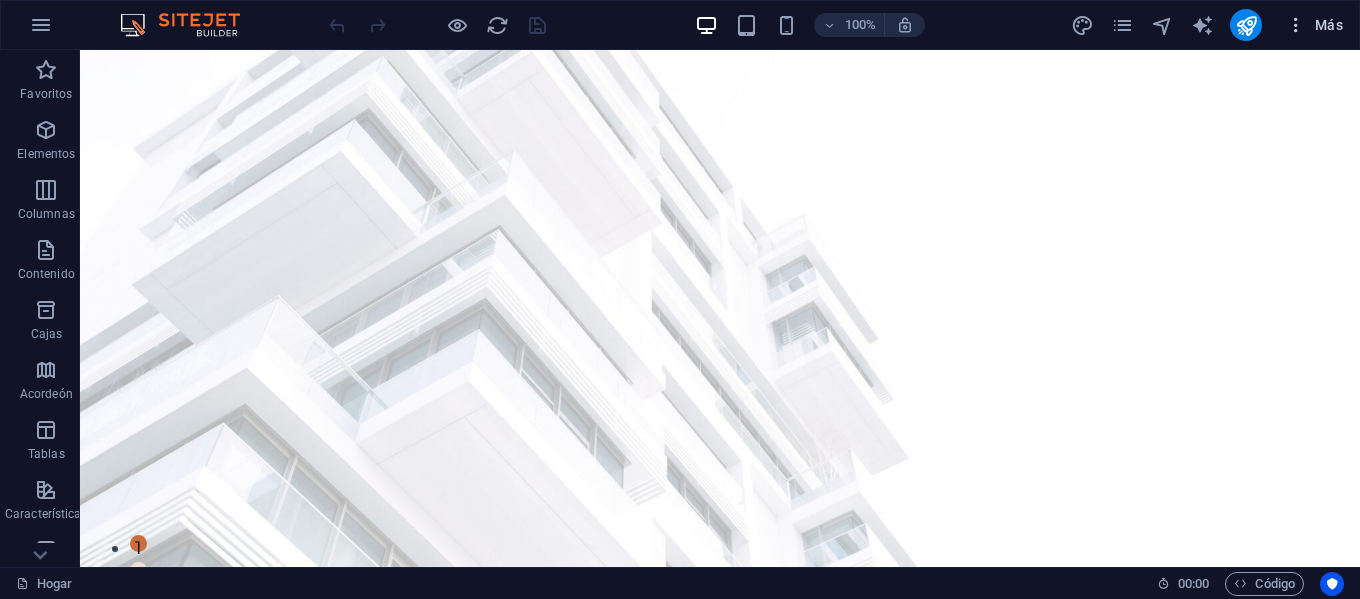 click on "Más" at bounding box center [1329, 25] 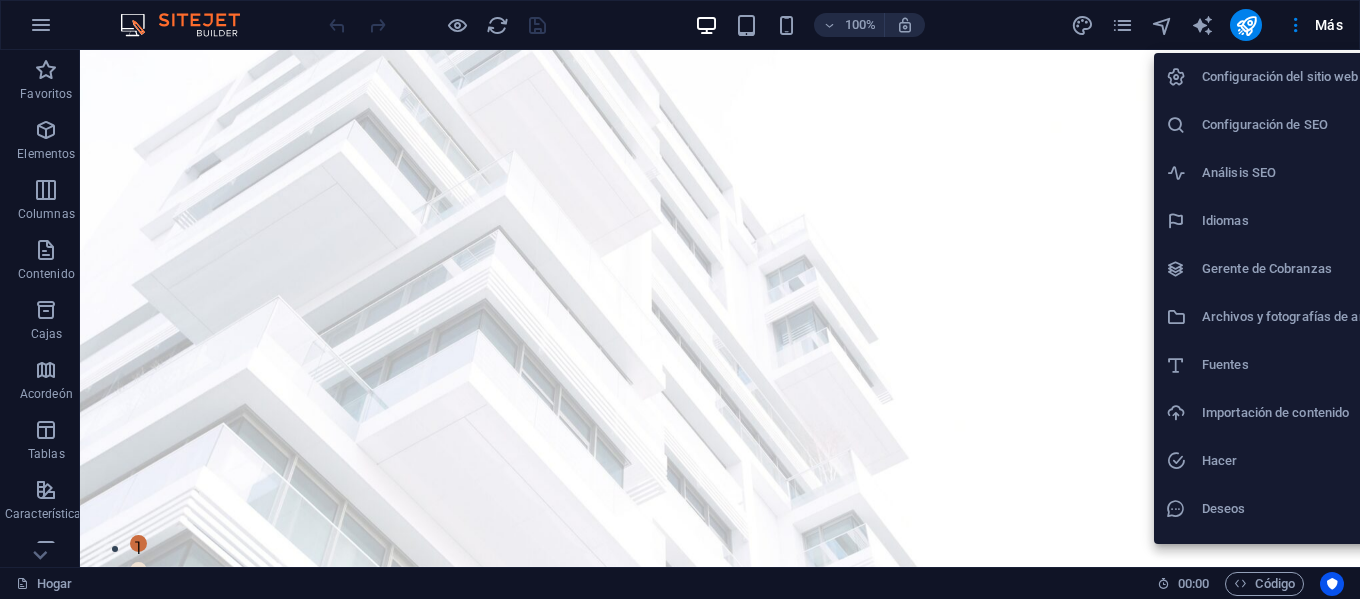click on "Configuración de SEO" at bounding box center (1282, 125) 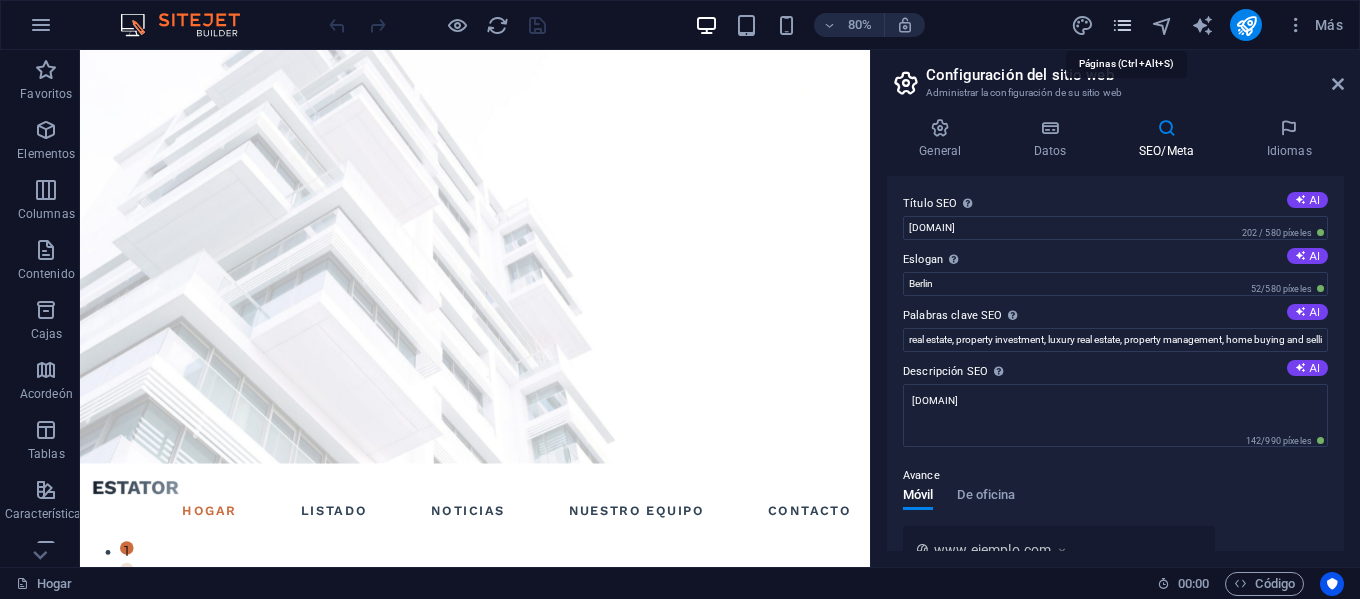 click at bounding box center [1122, 25] 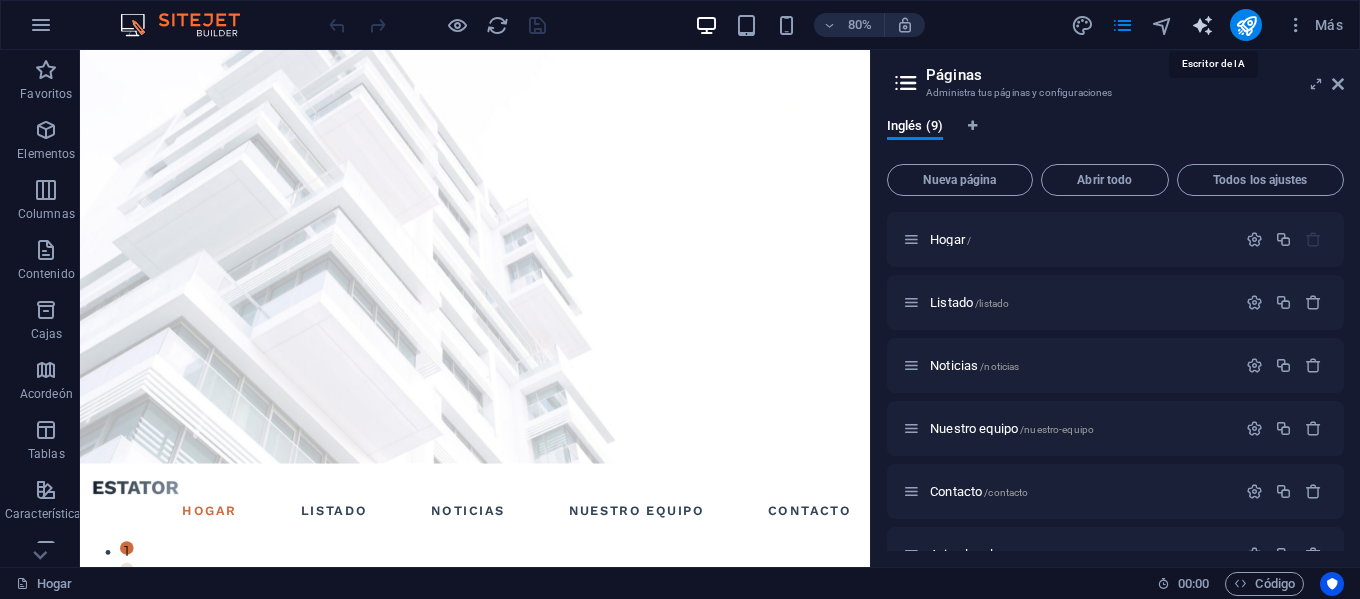 click at bounding box center [1202, 25] 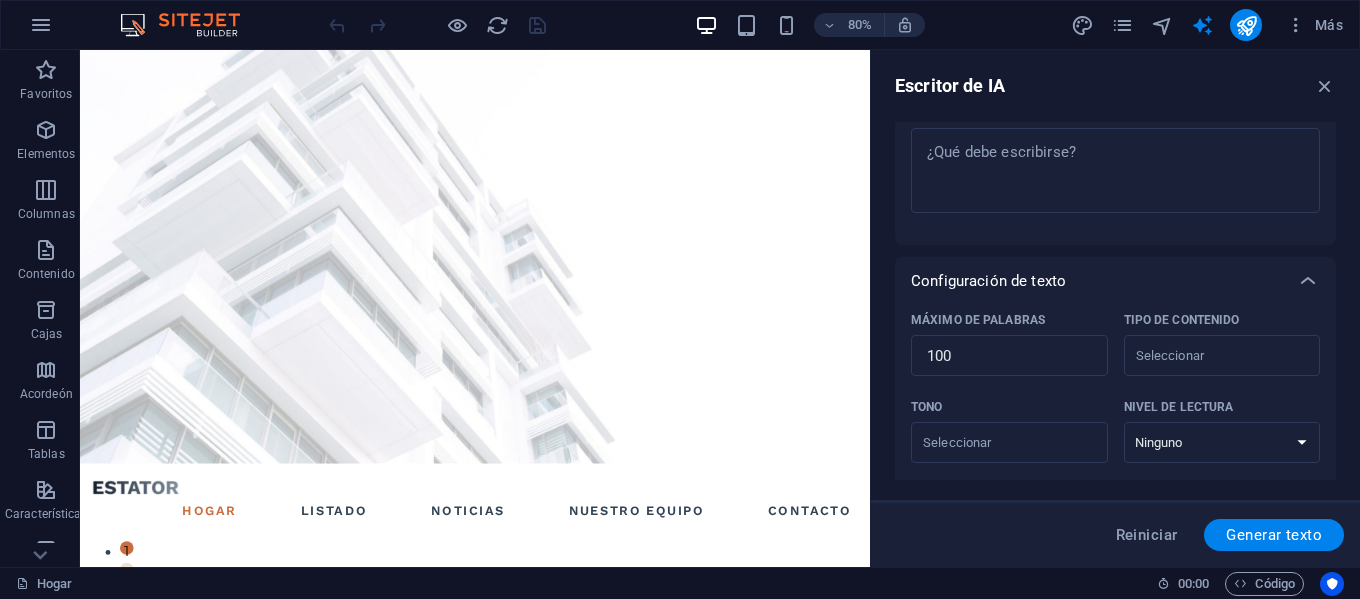 scroll, scrollTop: 0, scrollLeft: 0, axis: both 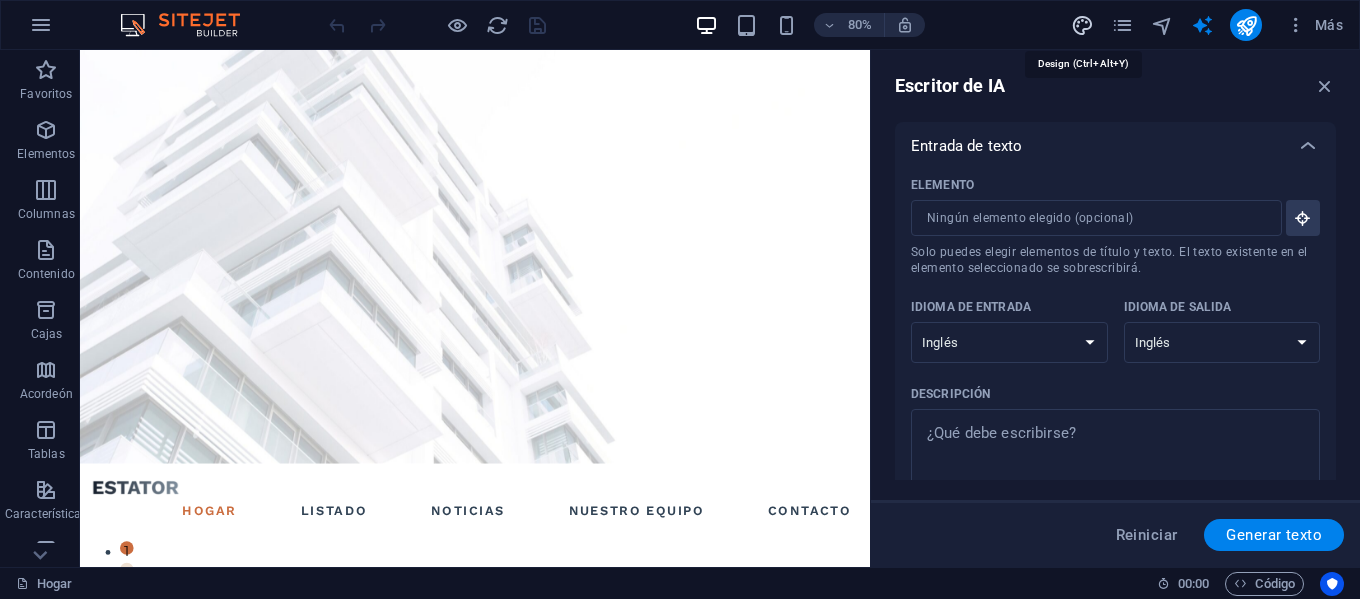 click at bounding box center (1082, 25) 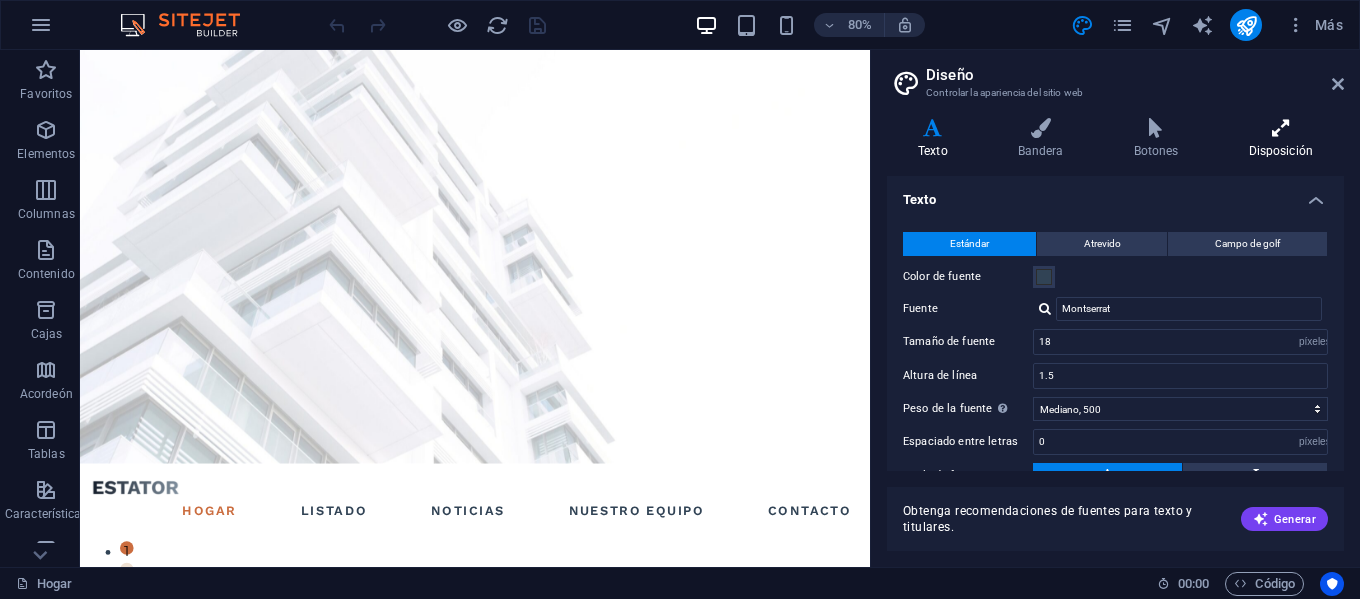 click at bounding box center [1281, 128] 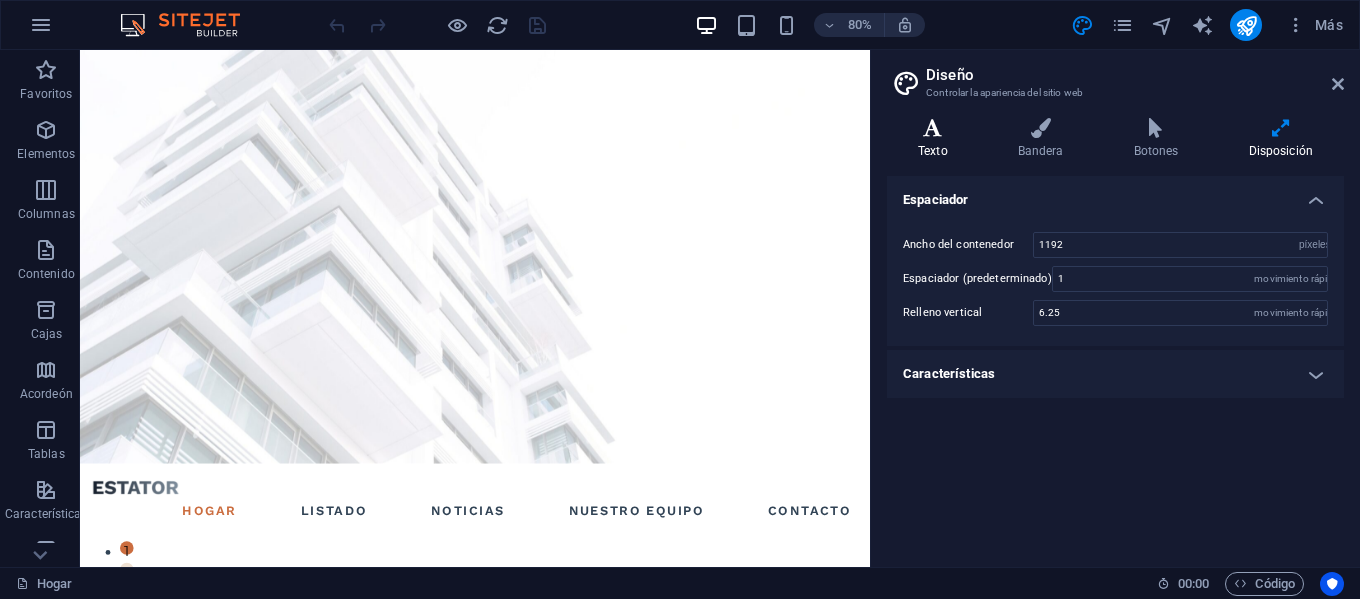 click at bounding box center (933, 128) 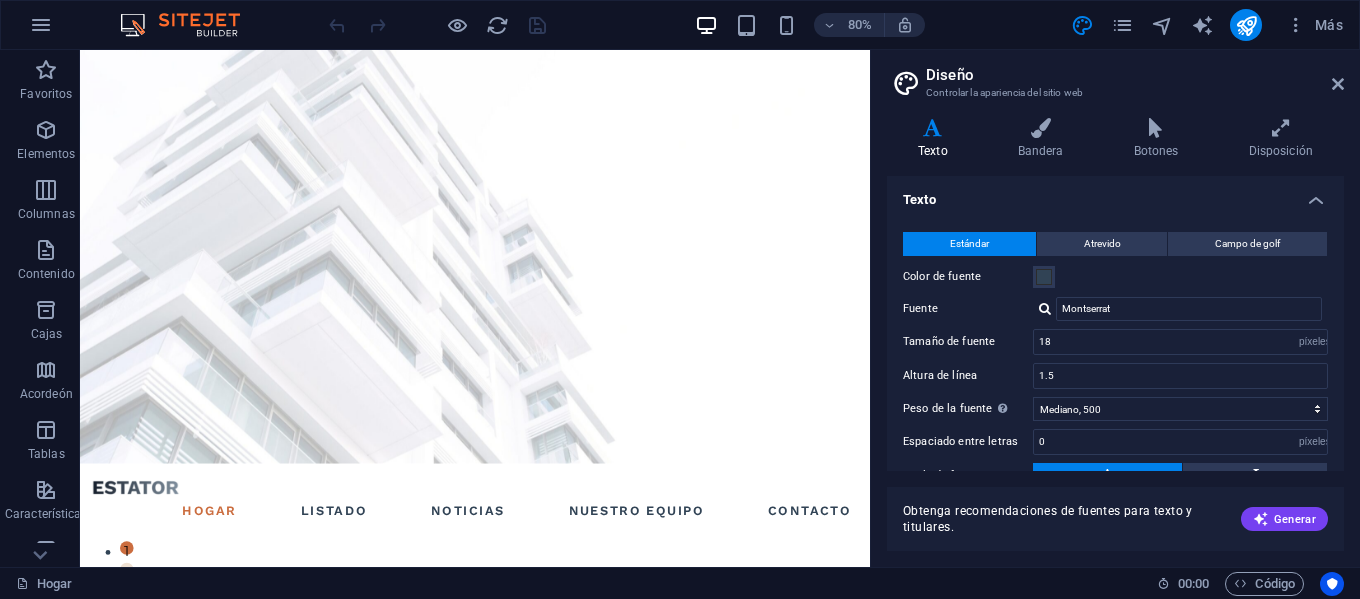 click on "80% Más" at bounding box center (838, 25) 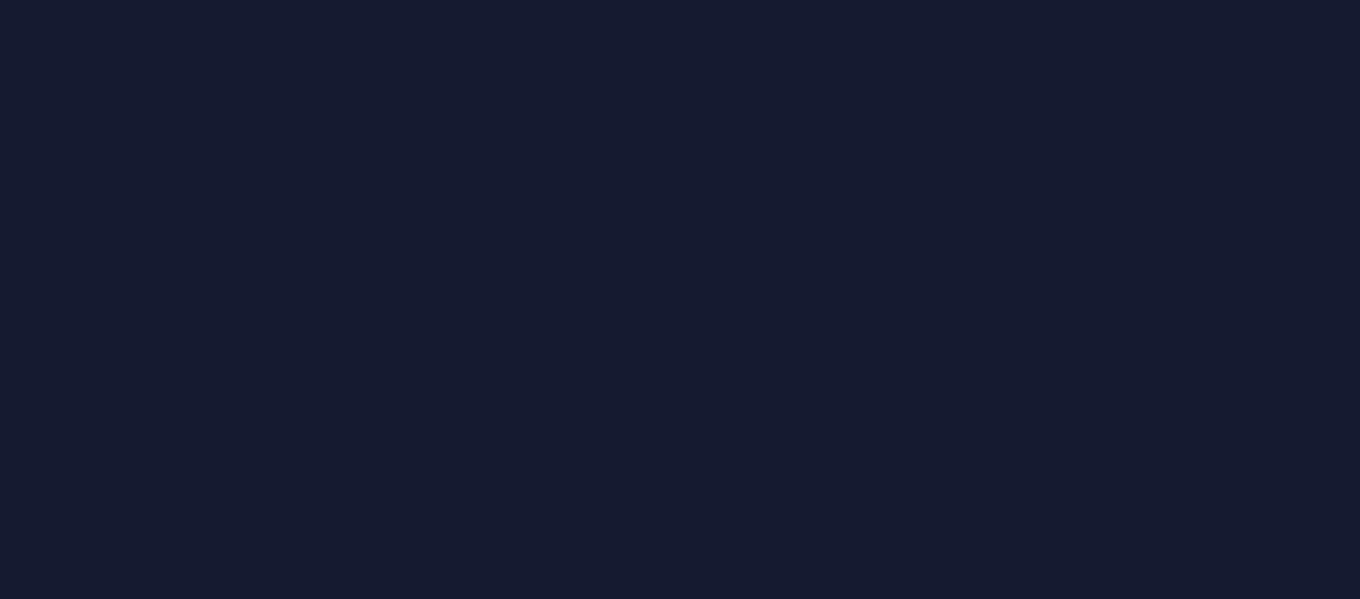 scroll, scrollTop: 0, scrollLeft: 0, axis: both 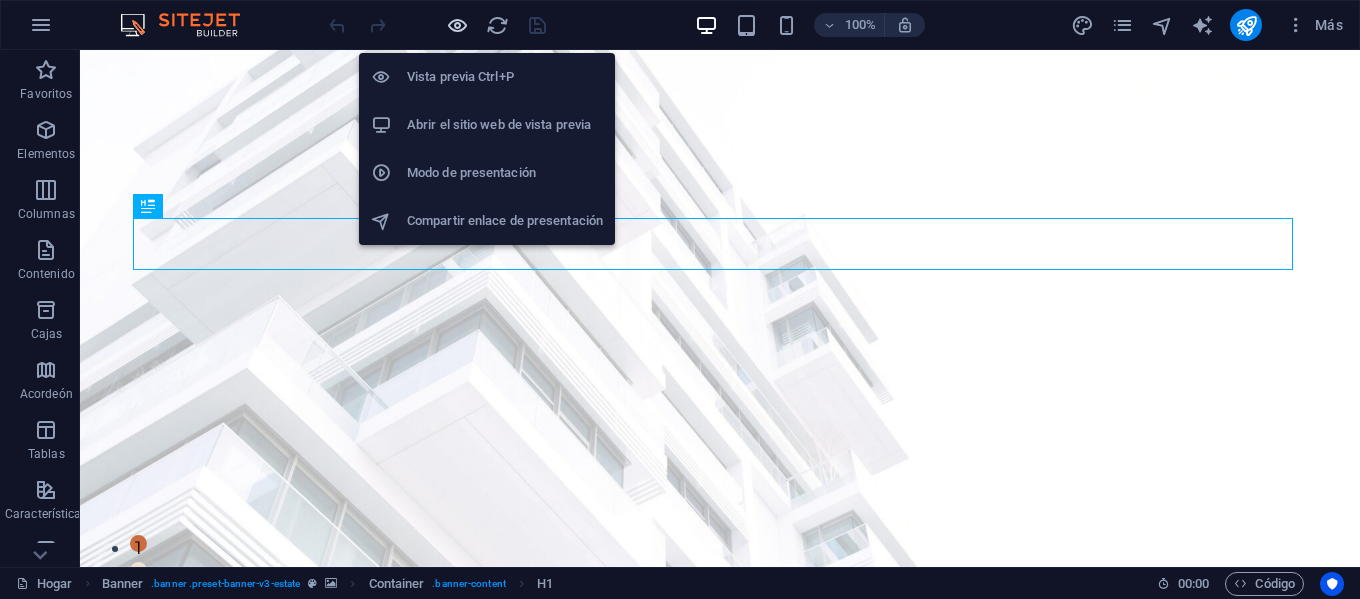 click at bounding box center [457, 25] 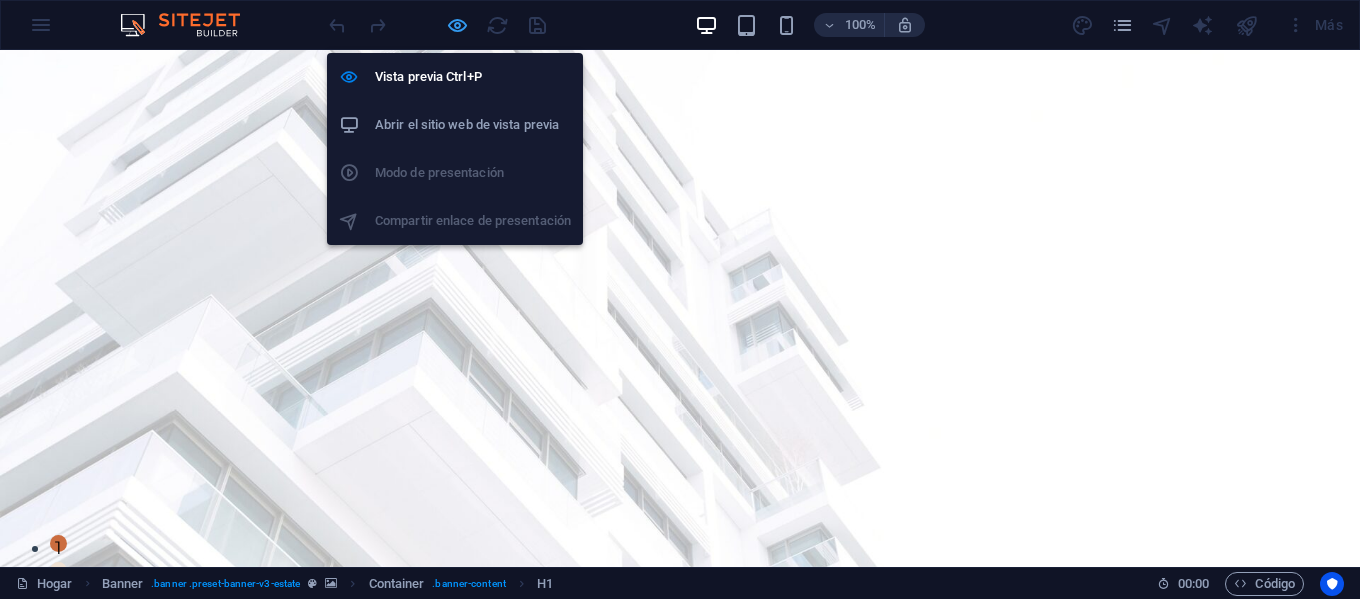 click at bounding box center (457, 25) 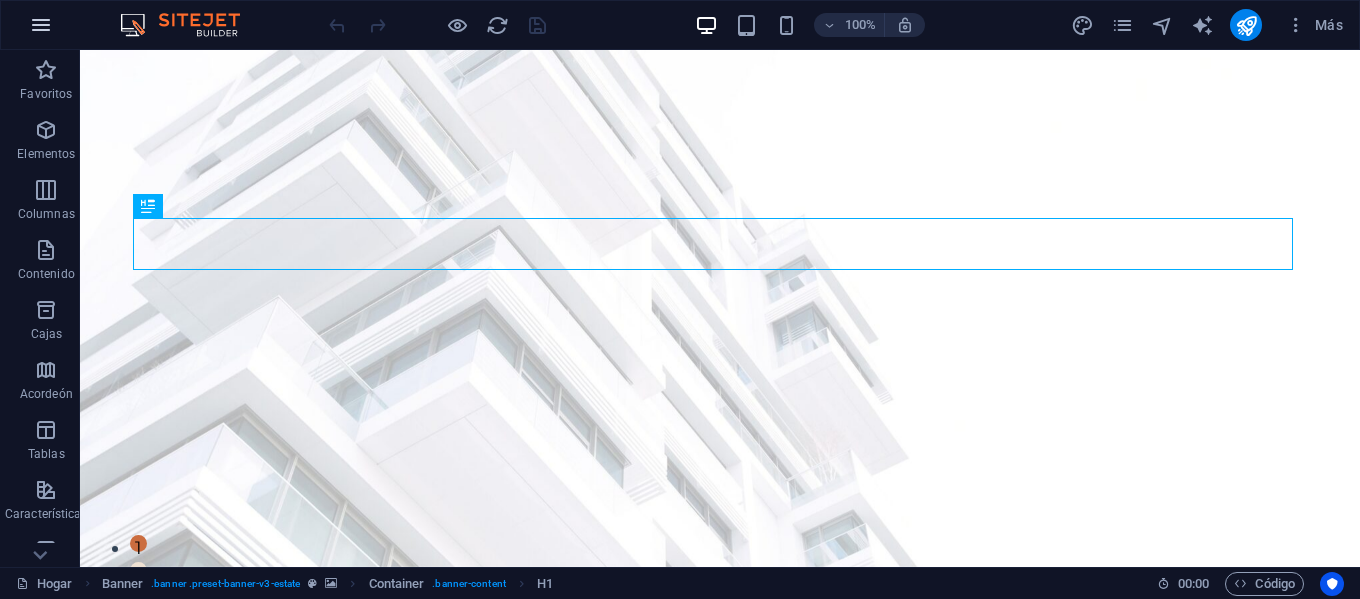 click at bounding box center [41, 25] 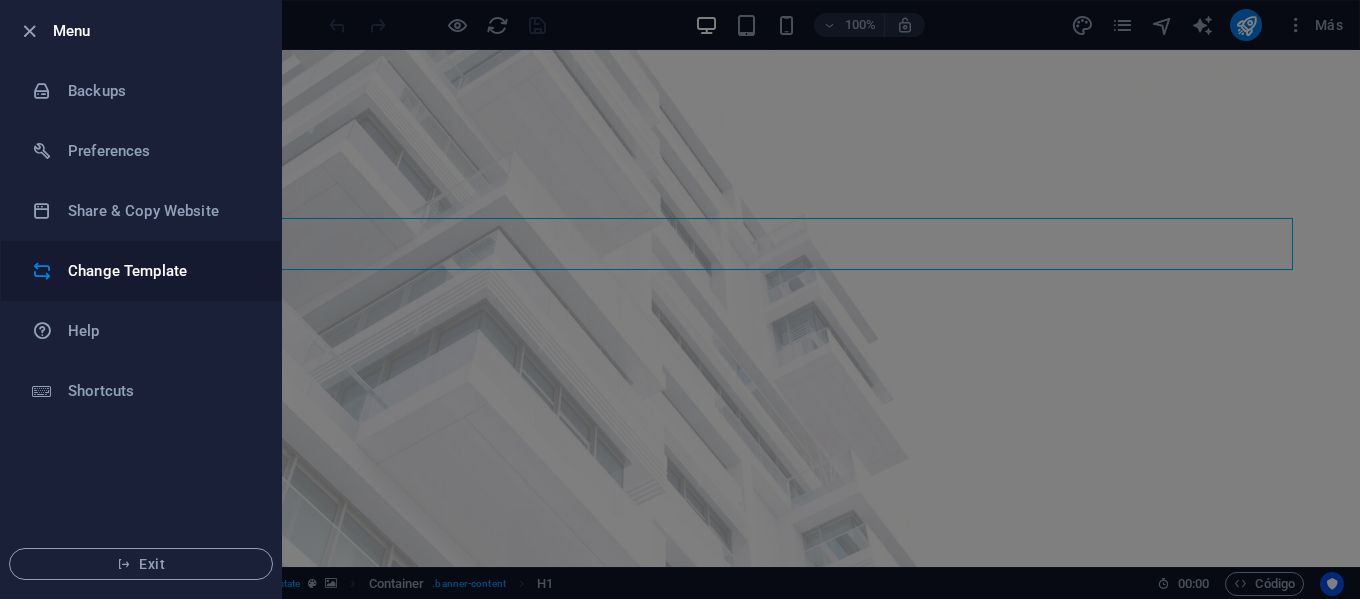 click on "Change Template" at bounding box center (141, 271) 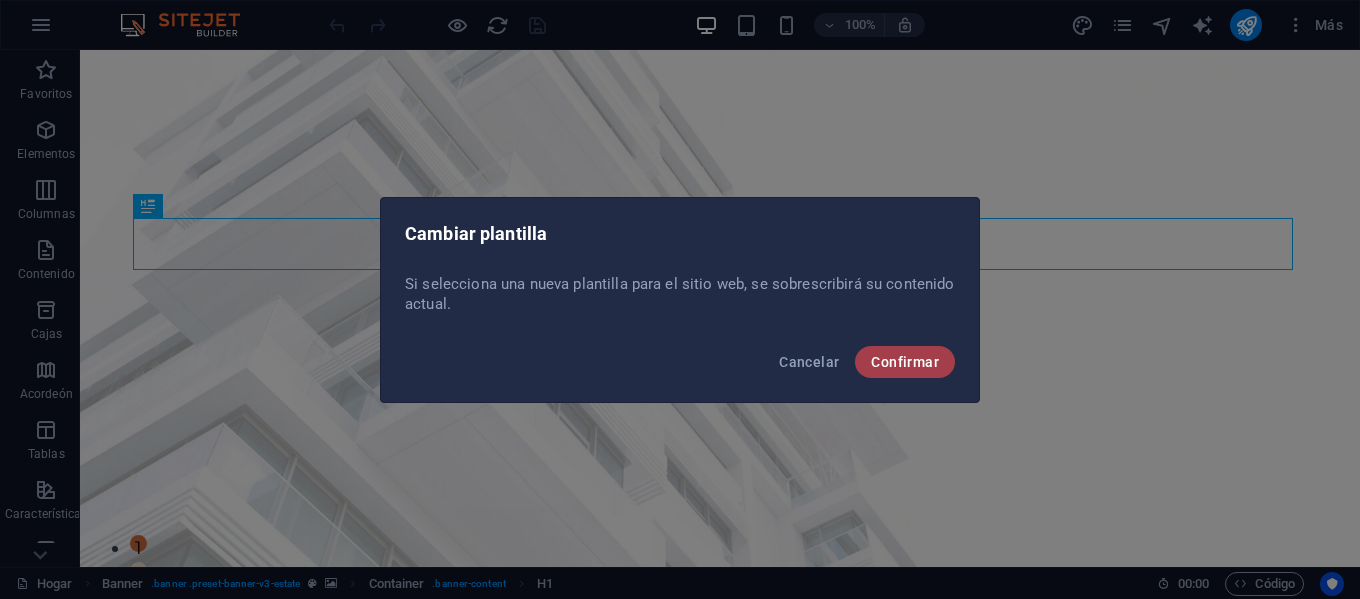 click on "Confirmar" at bounding box center (905, 362) 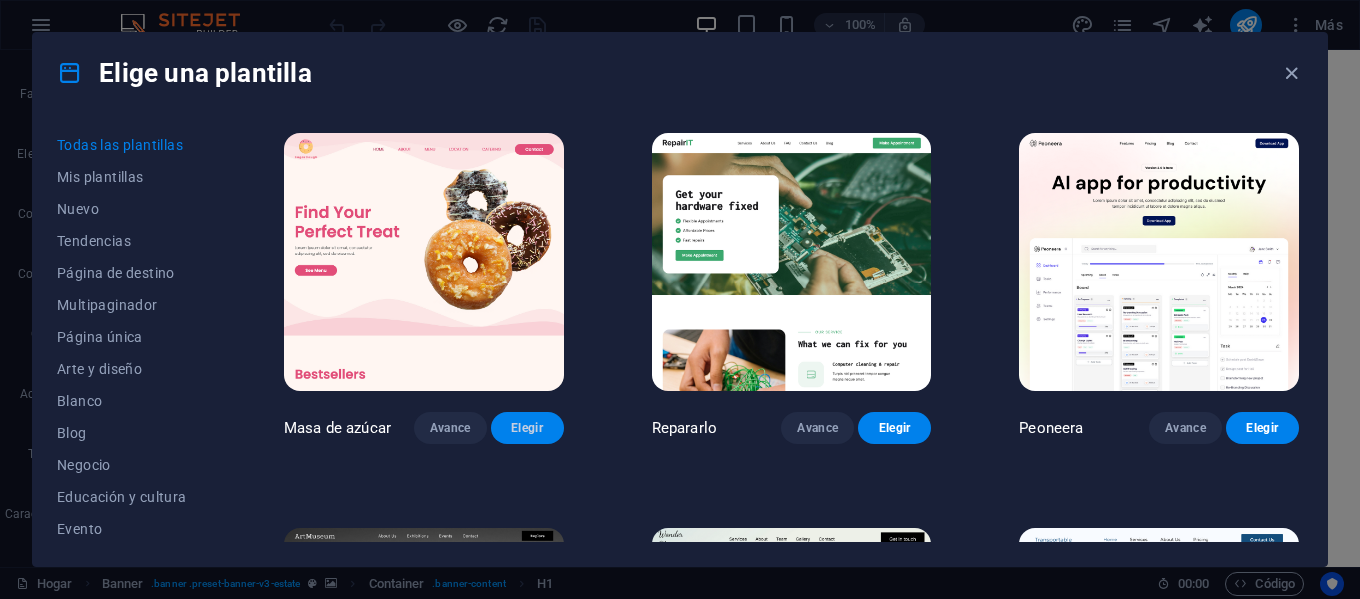 click on "Elegir" at bounding box center (527, 428) 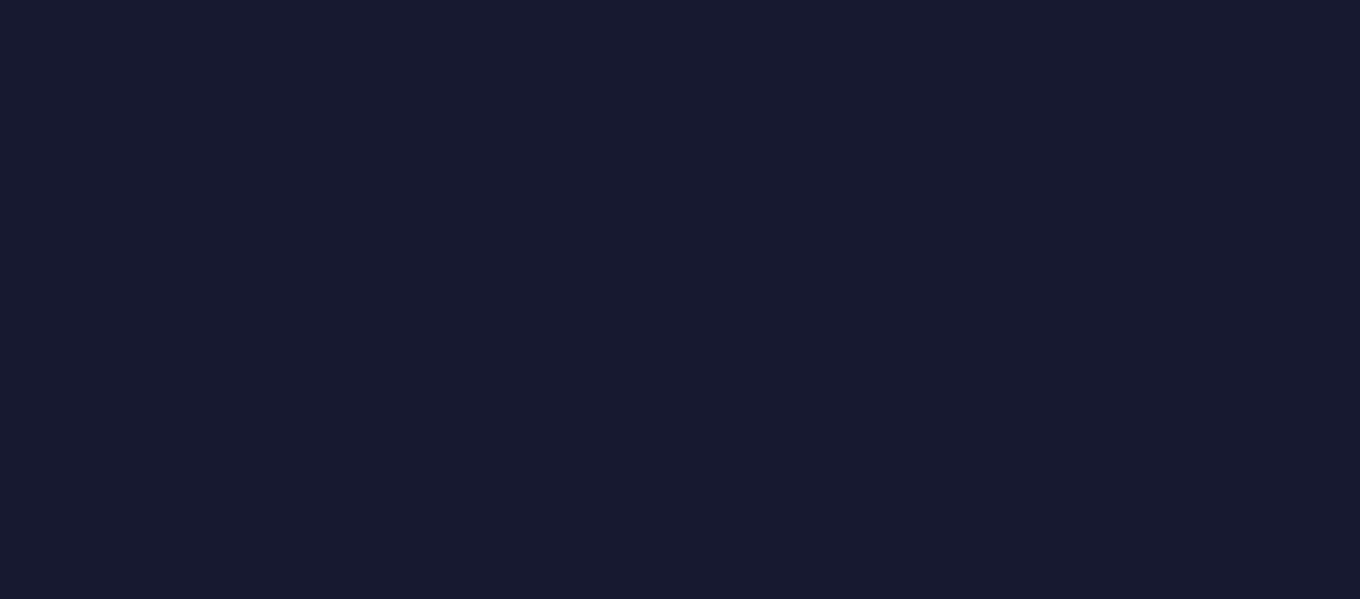 scroll, scrollTop: 0, scrollLeft: 0, axis: both 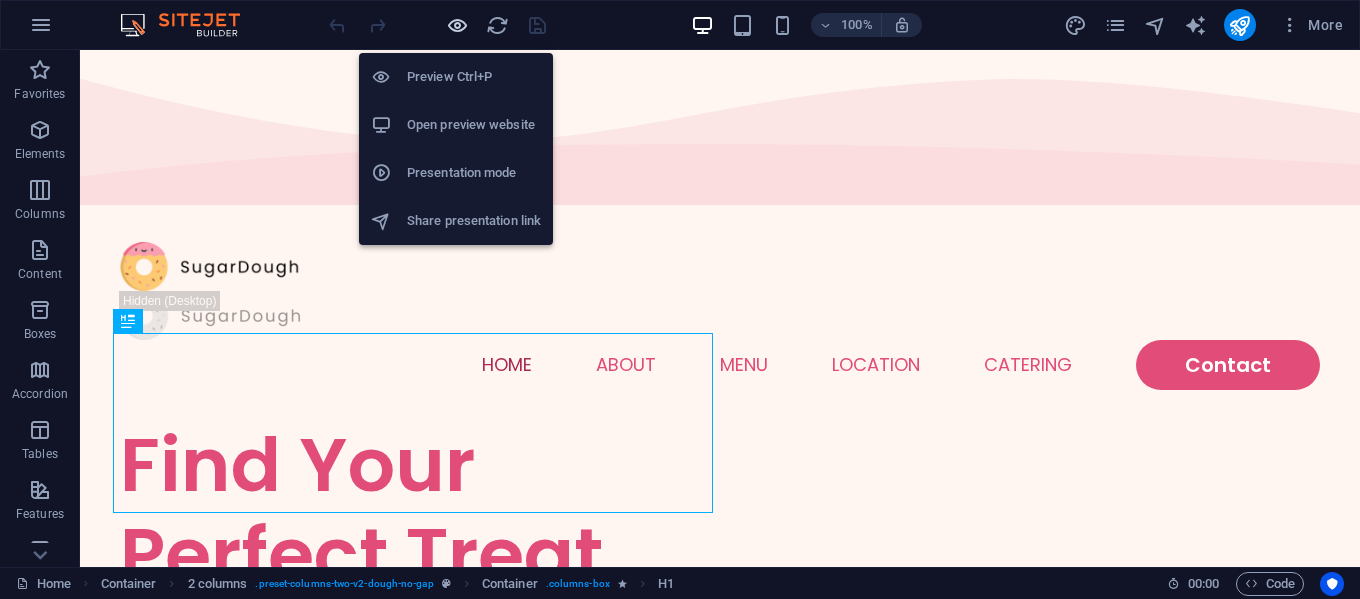click at bounding box center [457, 25] 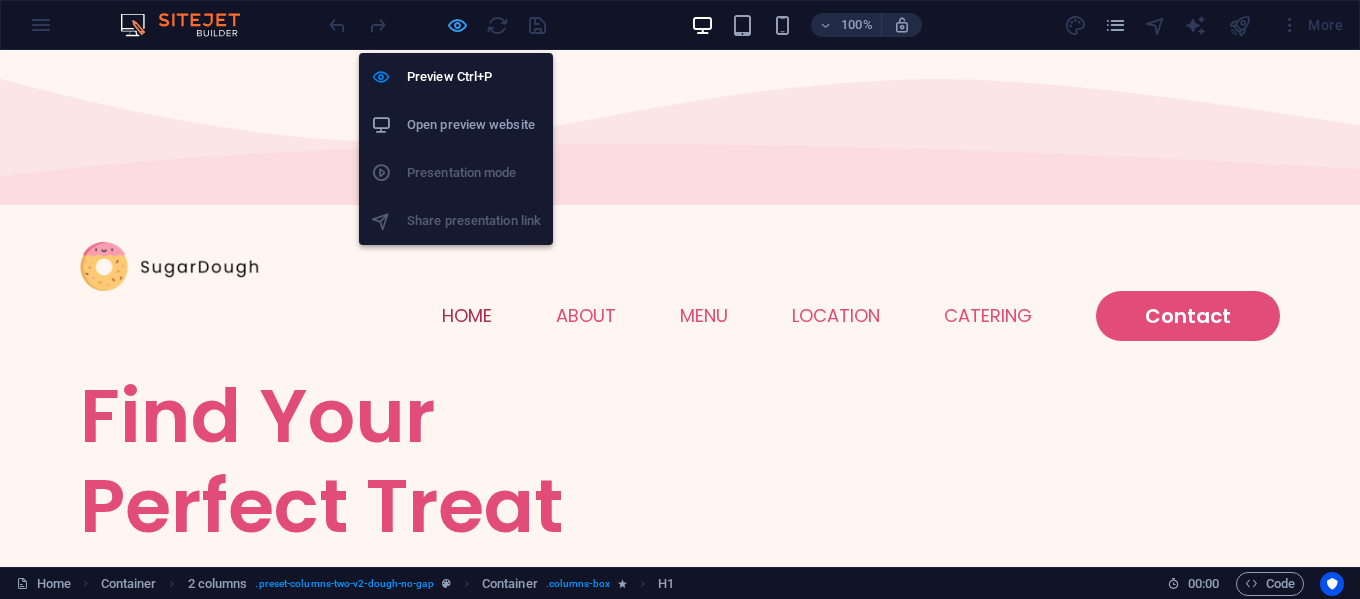 click at bounding box center [457, 25] 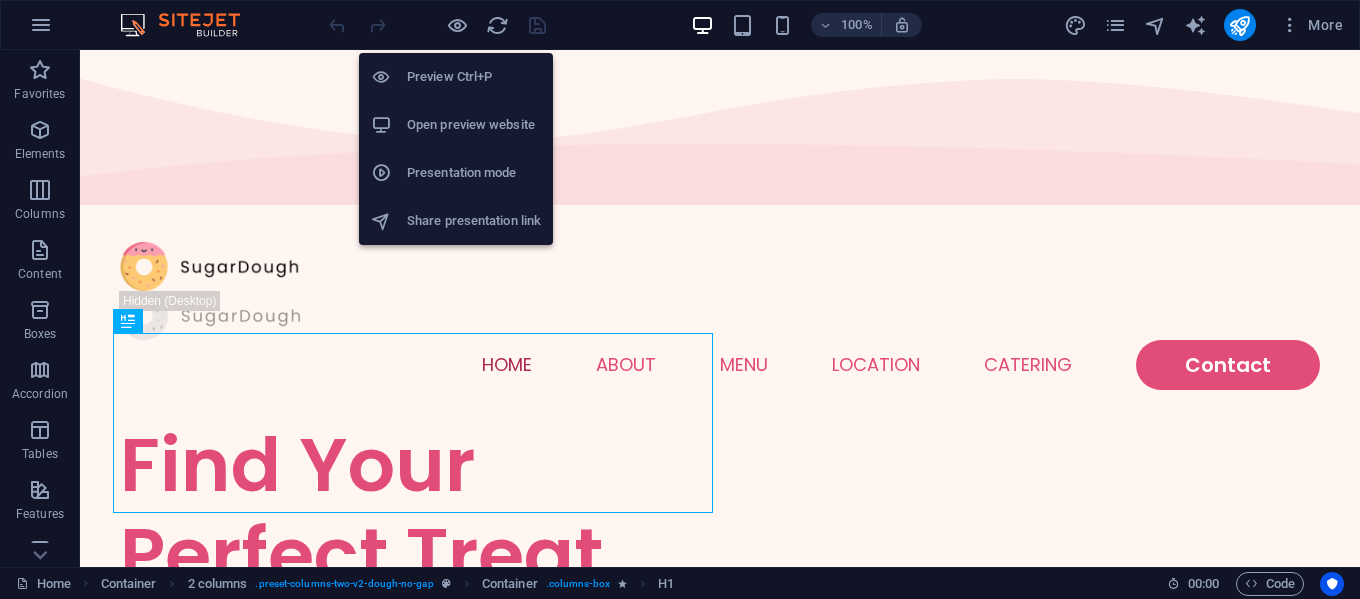 click on "Open preview website" at bounding box center (474, 125) 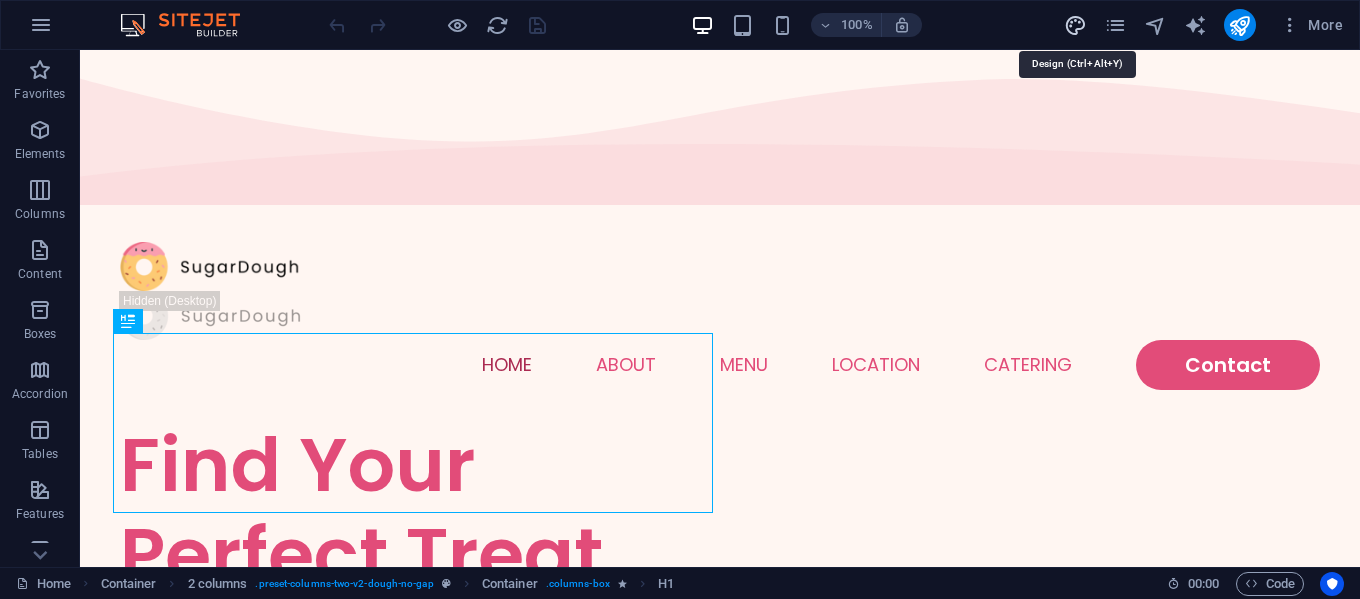 click at bounding box center (1075, 25) 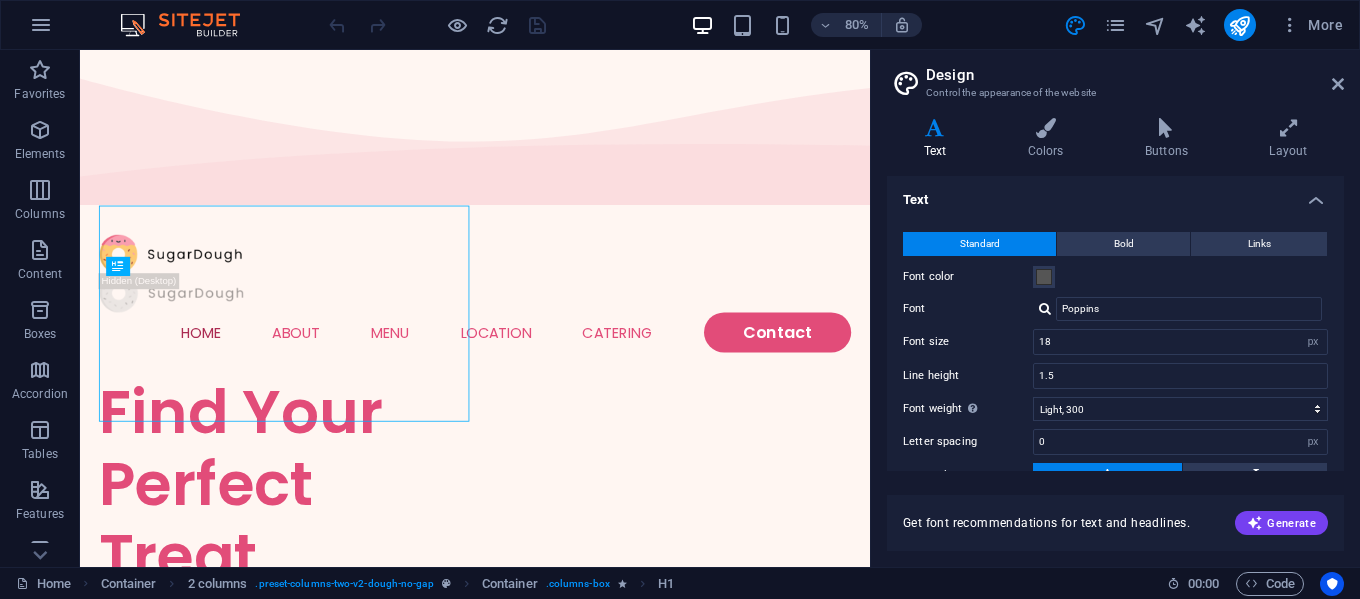click on "80% More" at bounding box center (838, 25) 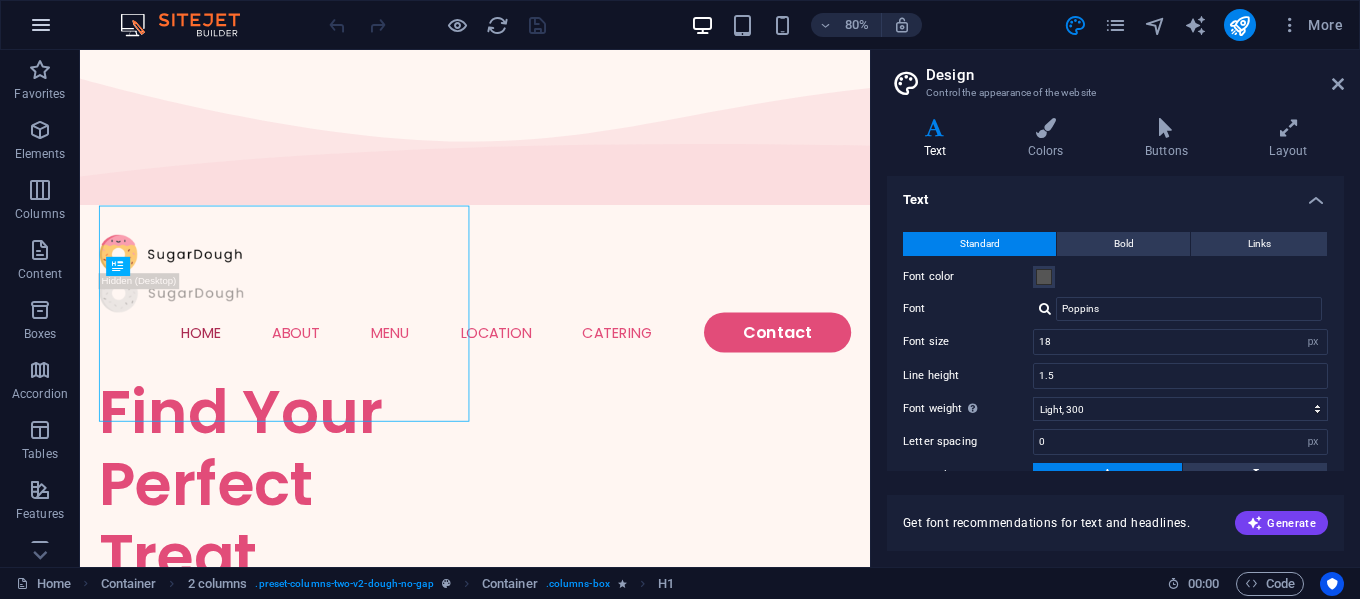 click at bounding box center (41, 25) 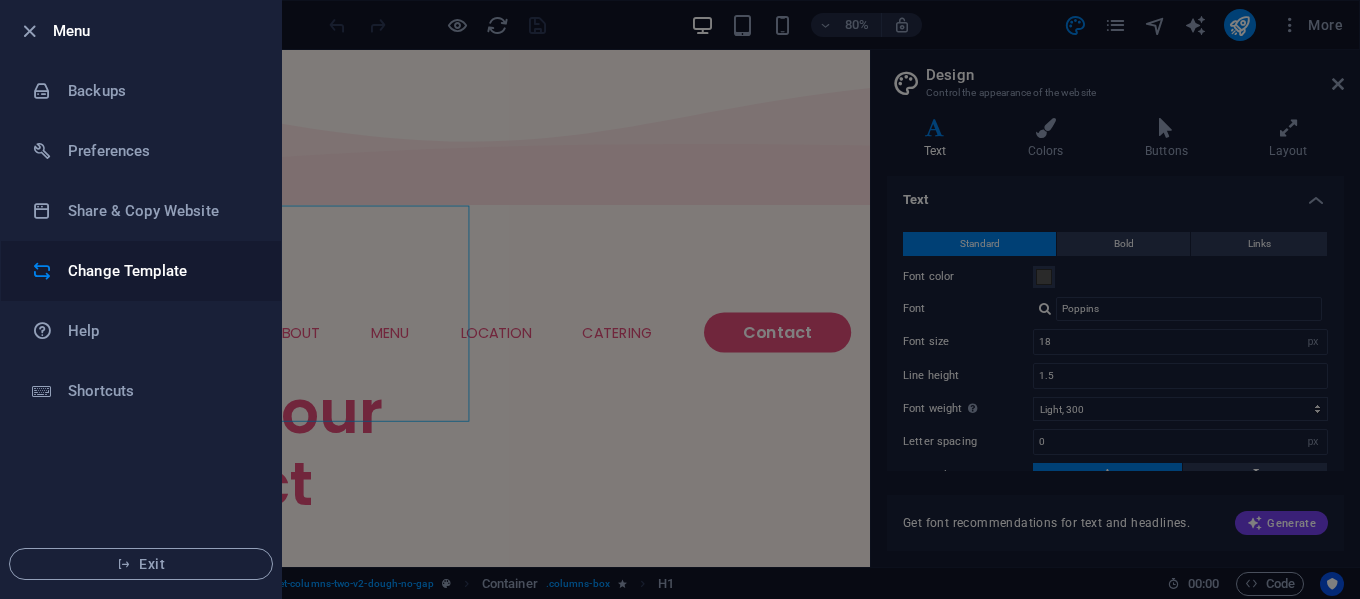 click on "Change Template" at bounding box center (160, 271) 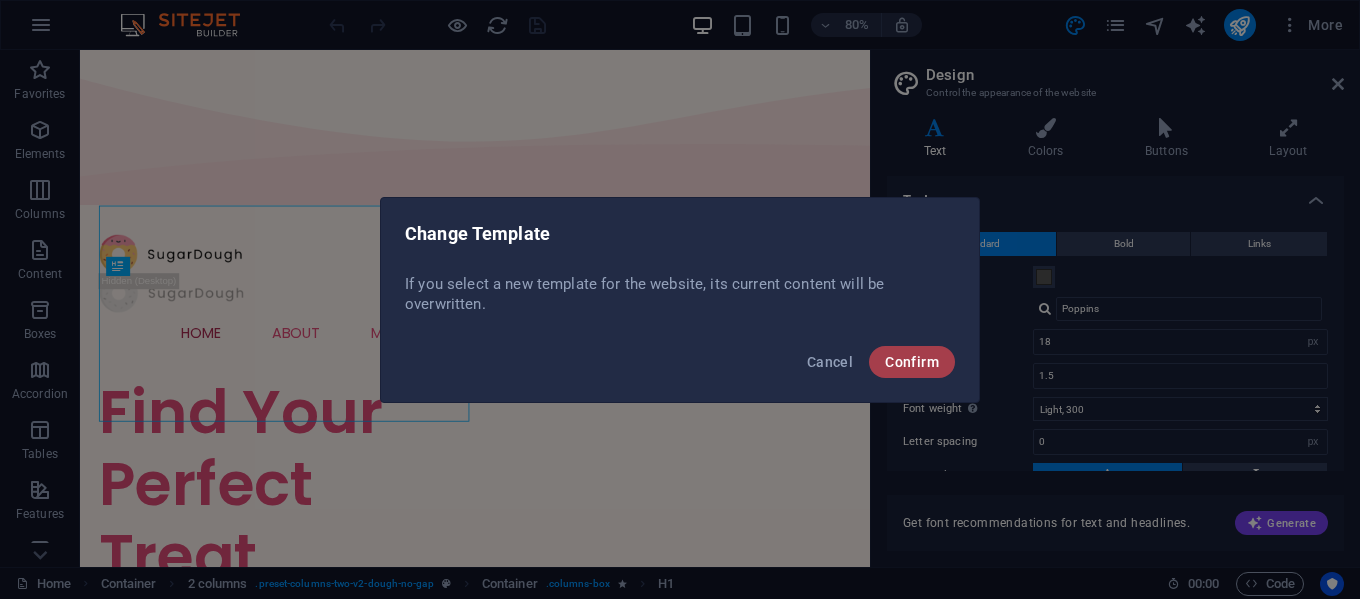 click on "Confirm" at bounding box center (912, 362) 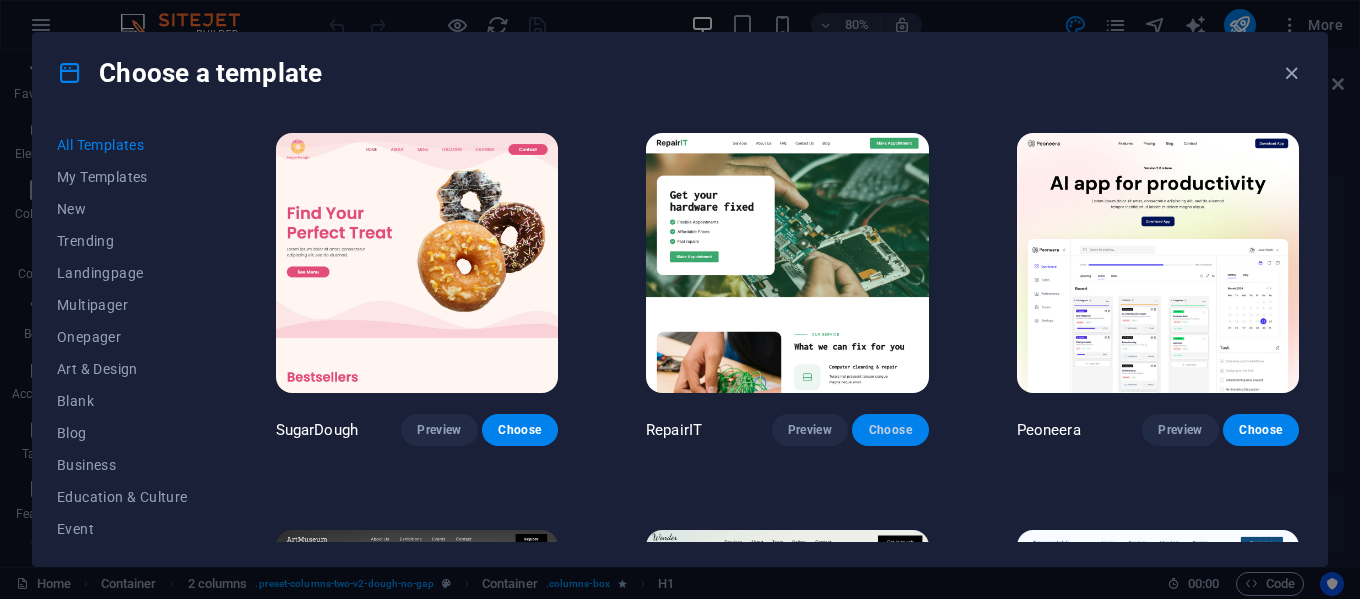 click on "Choose" at bounding box center (890, 430) 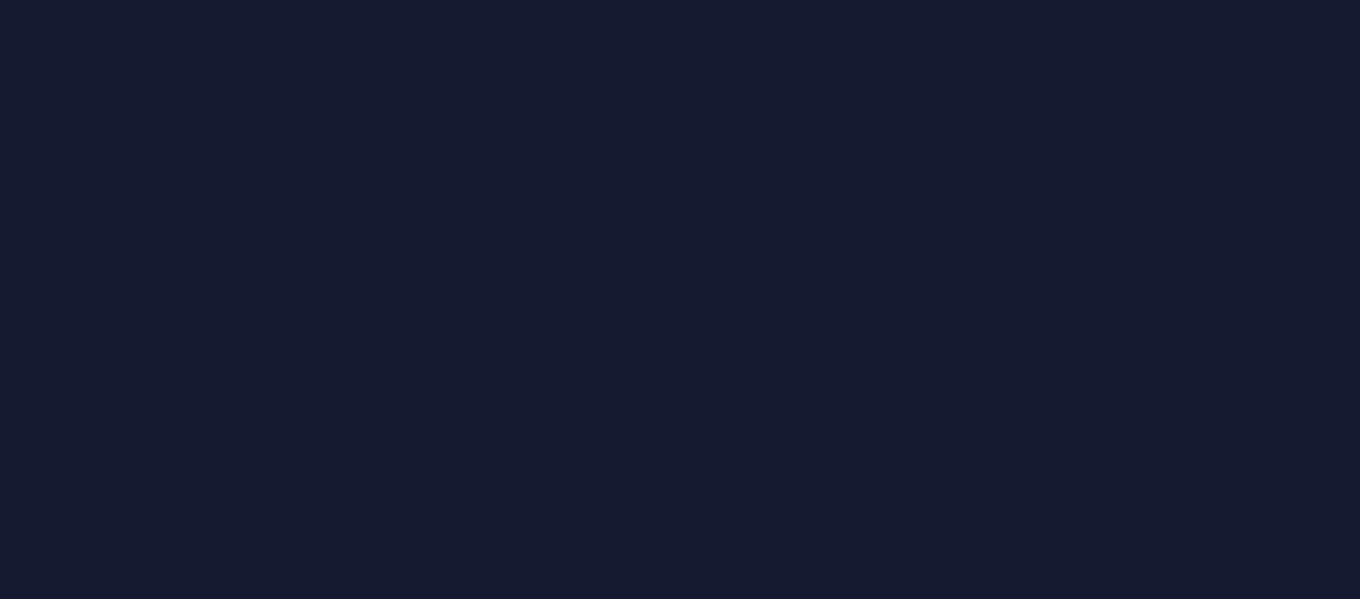 scroll, scrollTop: 0, scrollLeft: 0, axis: both 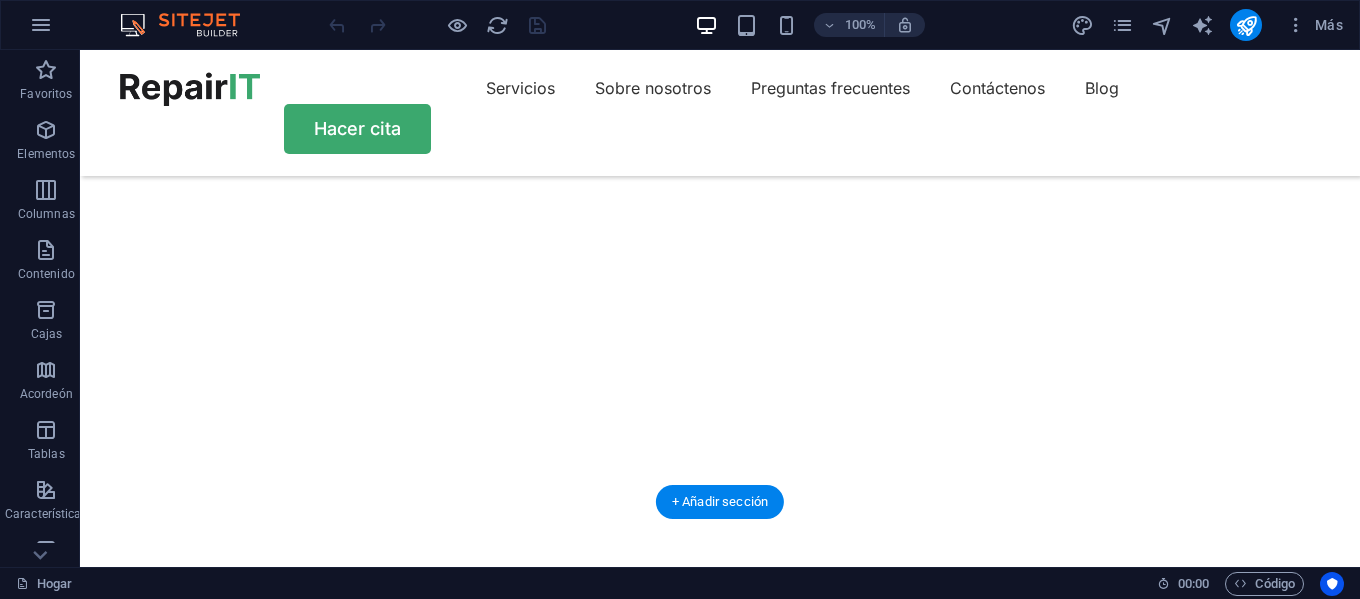 click at bounding box center (712, 44) 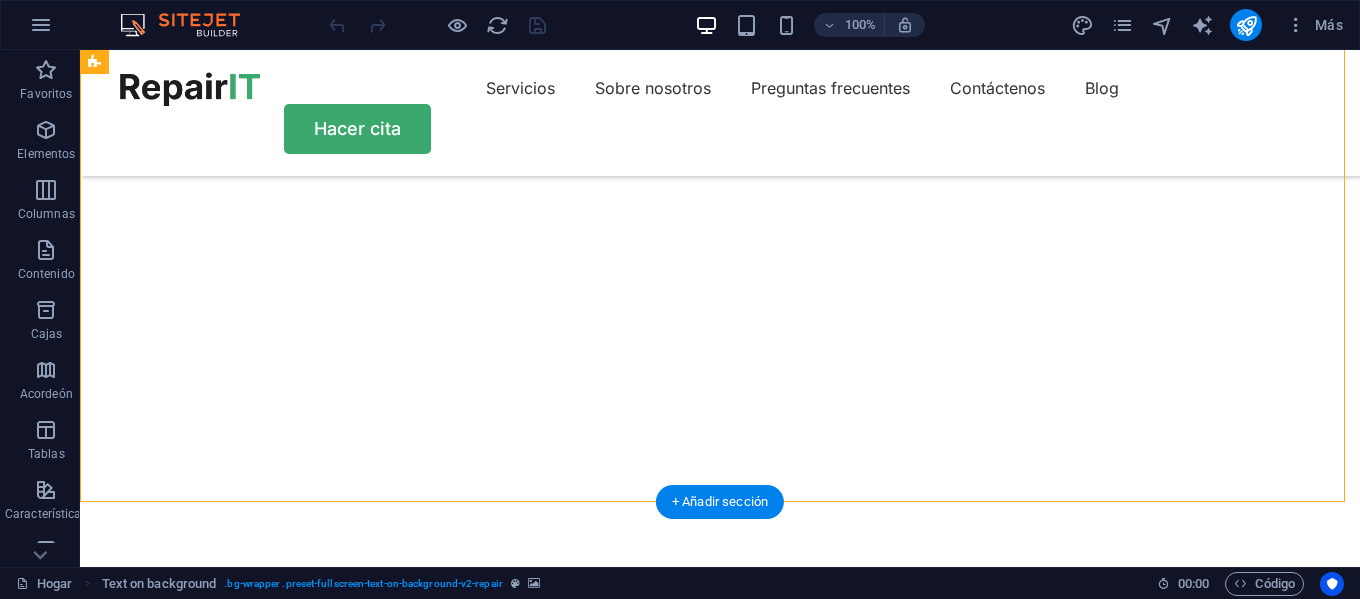 click at bounding box center [712, 44] 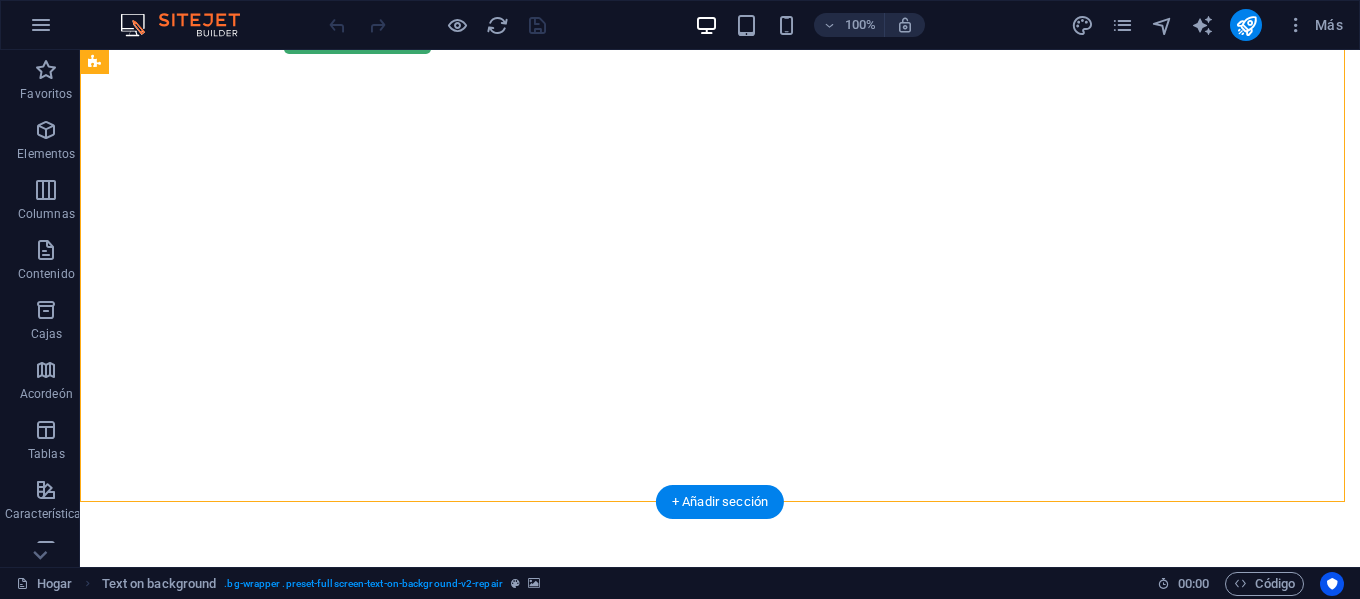 select on "vh" 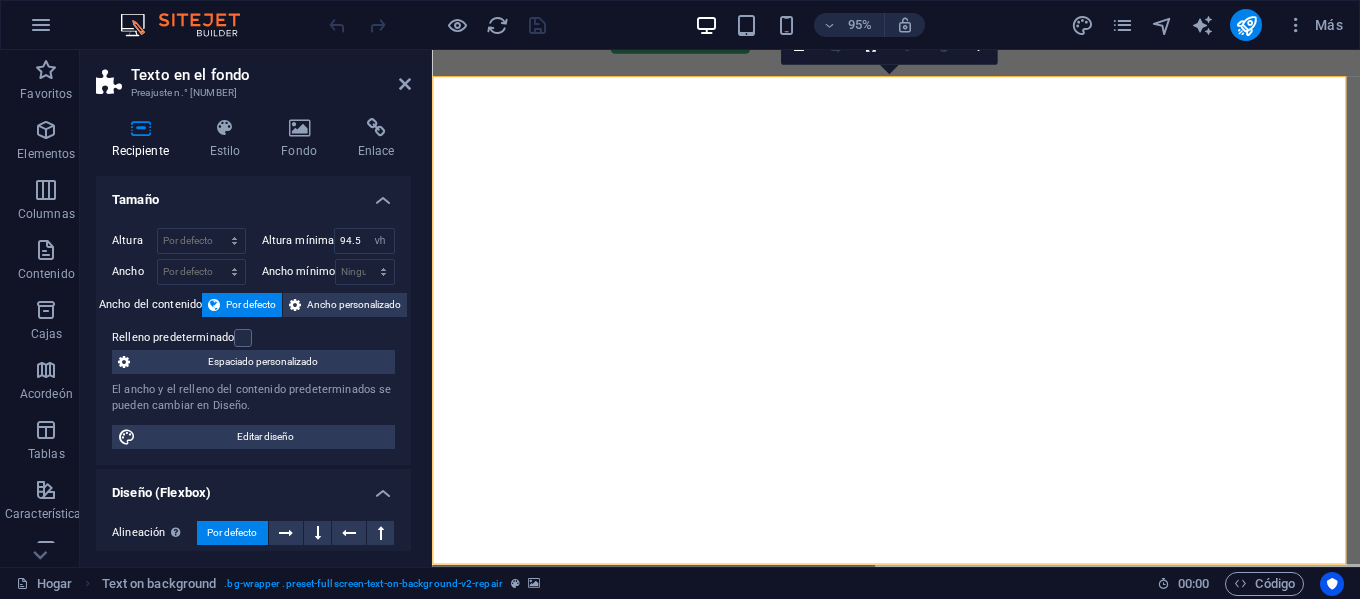 click at bounding box center [913, 76] 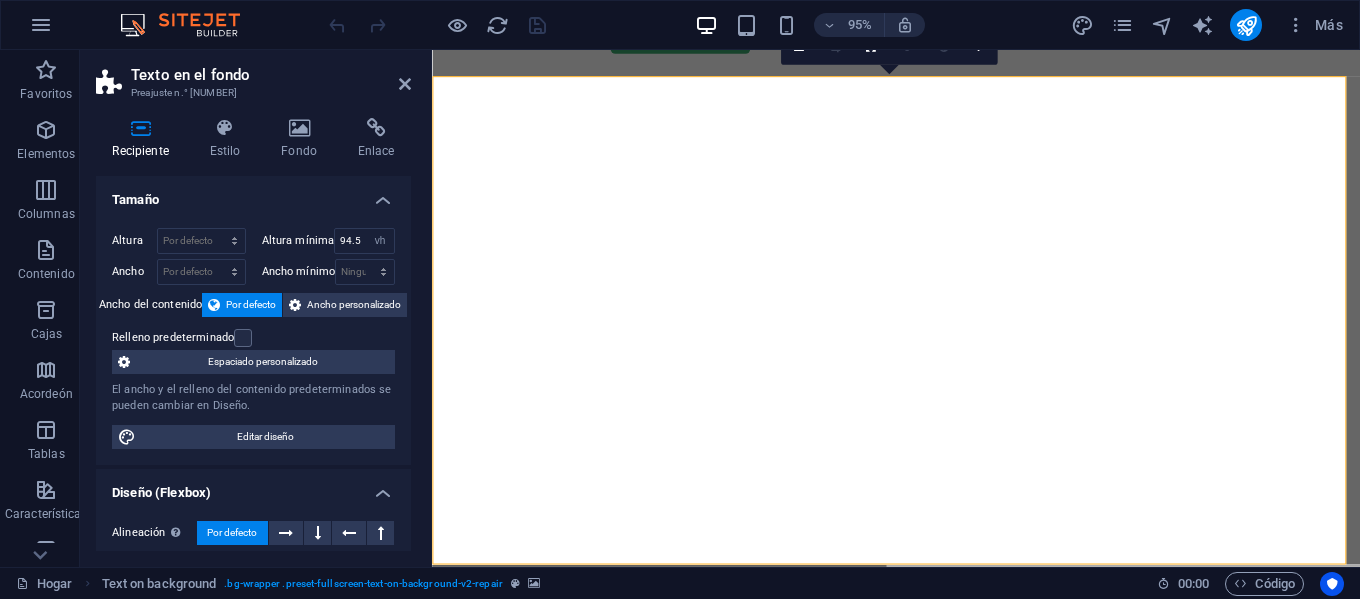 click at bounding box center [913, 76] 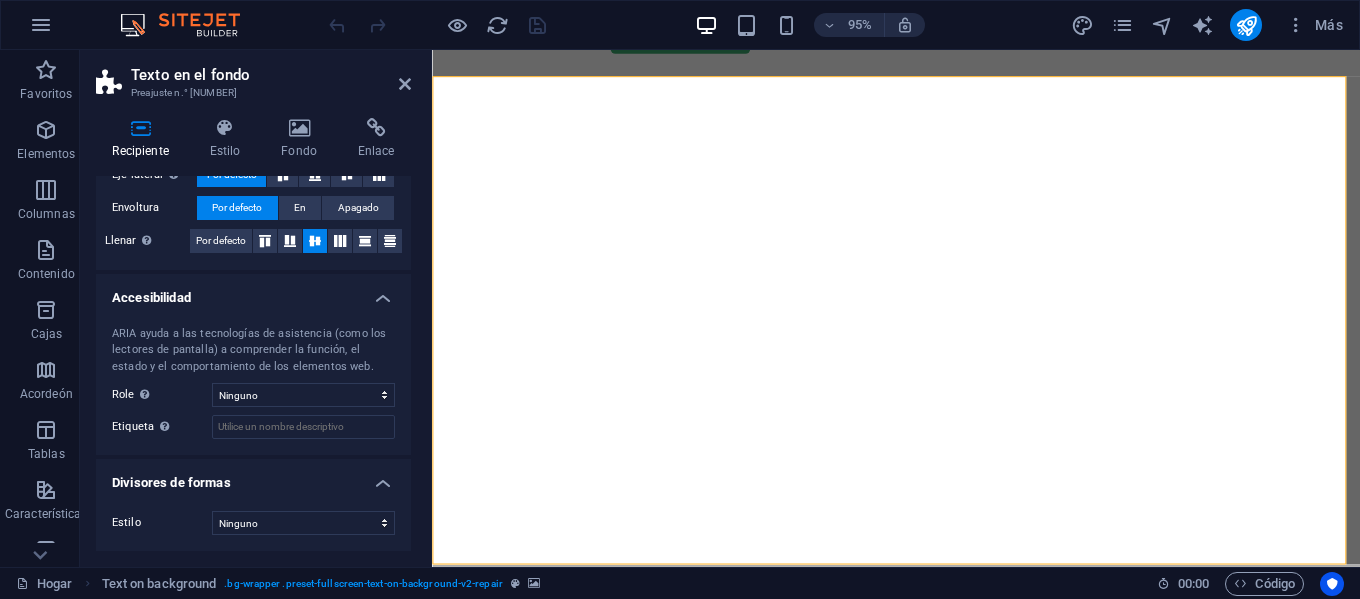 scroll, scrollTop: 0, scrollLeft: 0, axis: both 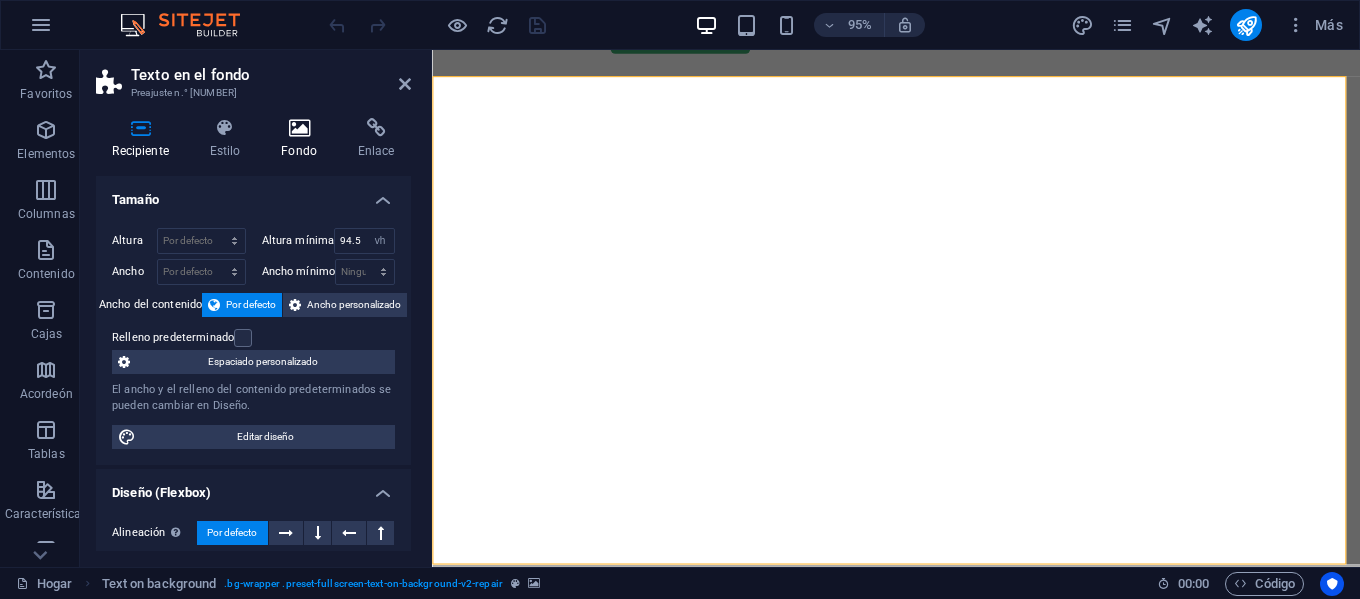 click on "Fondo" at bounding box center [303, 139] 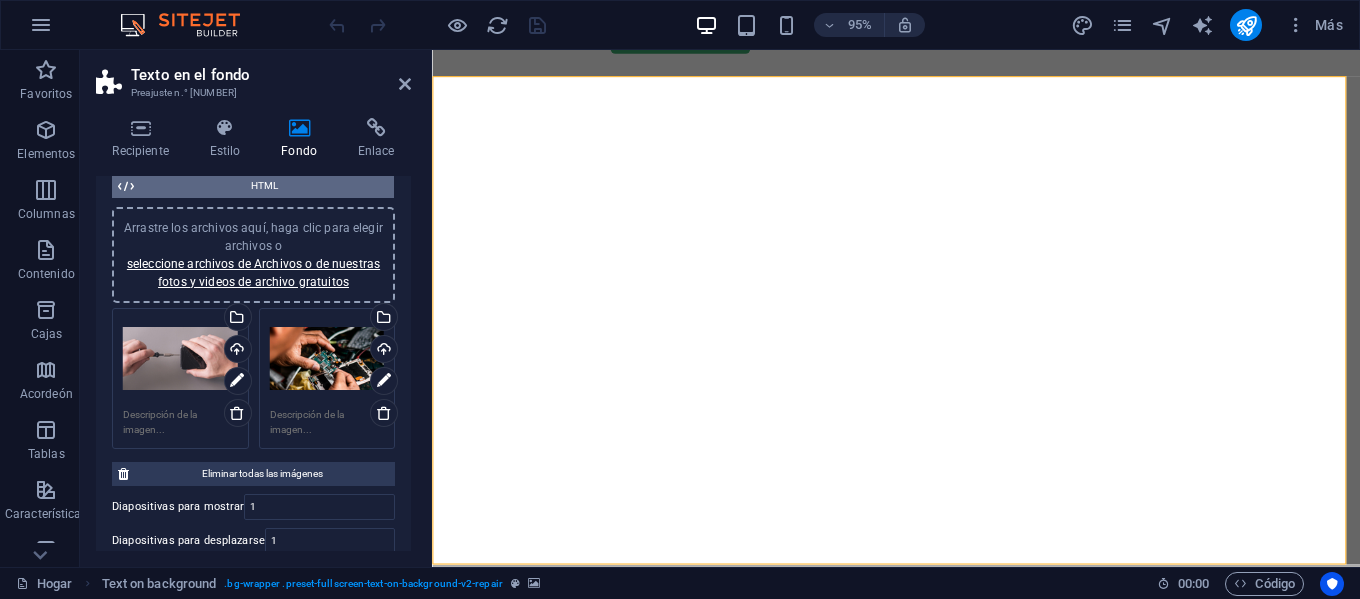 scroll, scrollTop: 200, scrollLeft: 0, axis: vertical 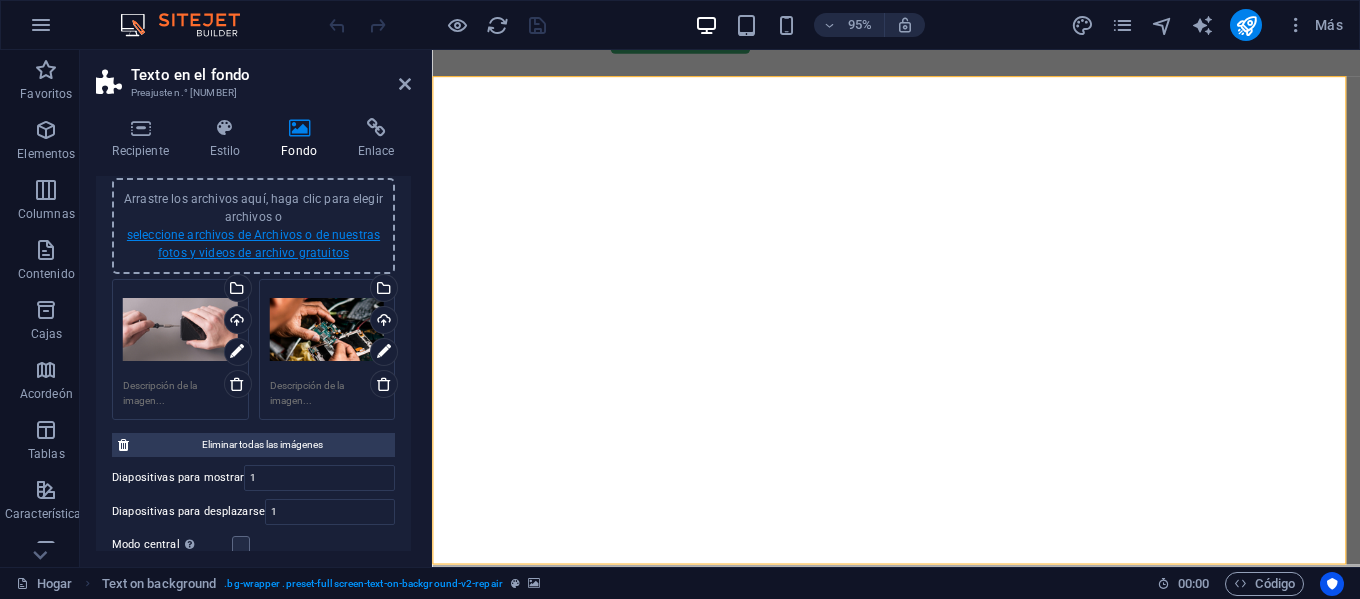 click on "seleccione archivos de Archivos o de nuestras fotos y videos de archivo gratuitos" at bounding box center (253, 244) 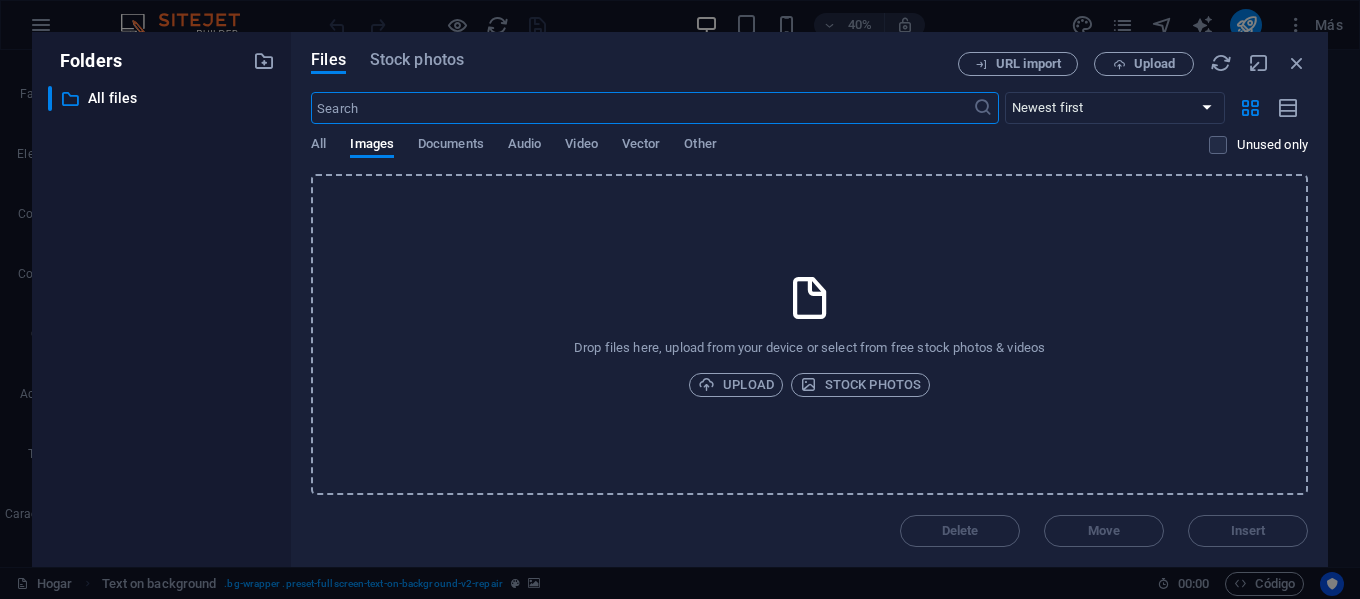scroll, scrollTop: 66, scrollLeft: 0, axis: vertical 